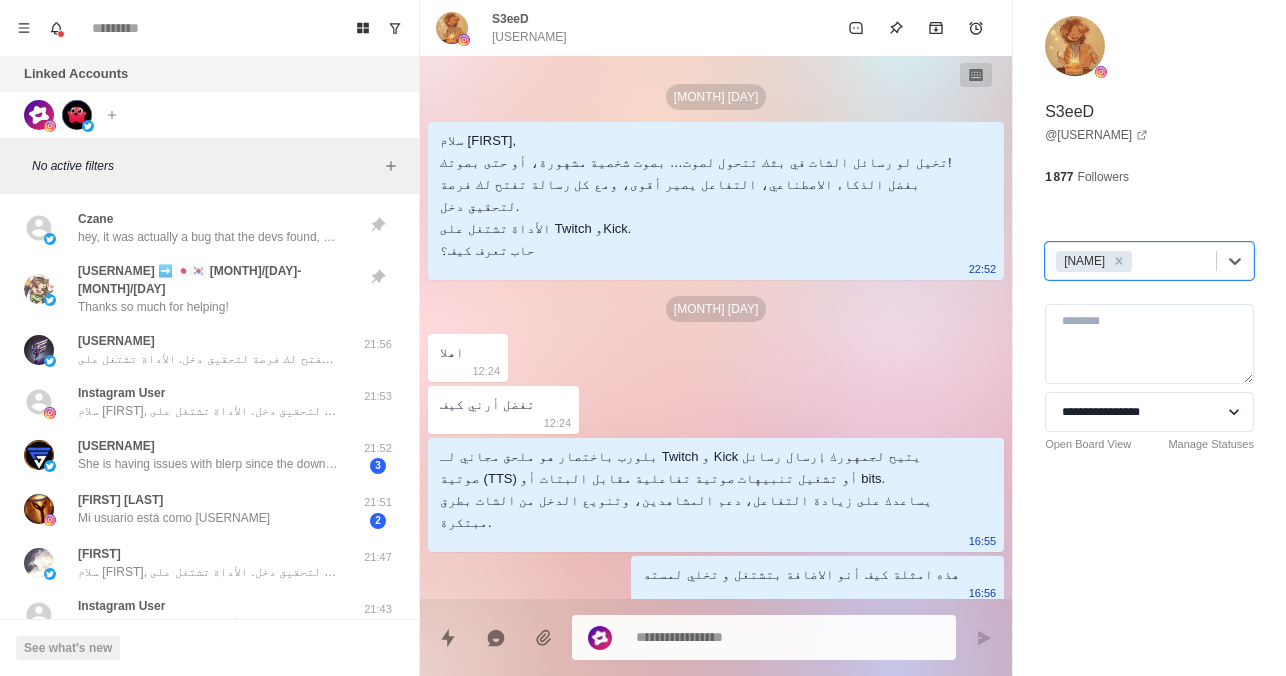 scroll, scrollTop: 0, scrollLeft: 0, axis: both 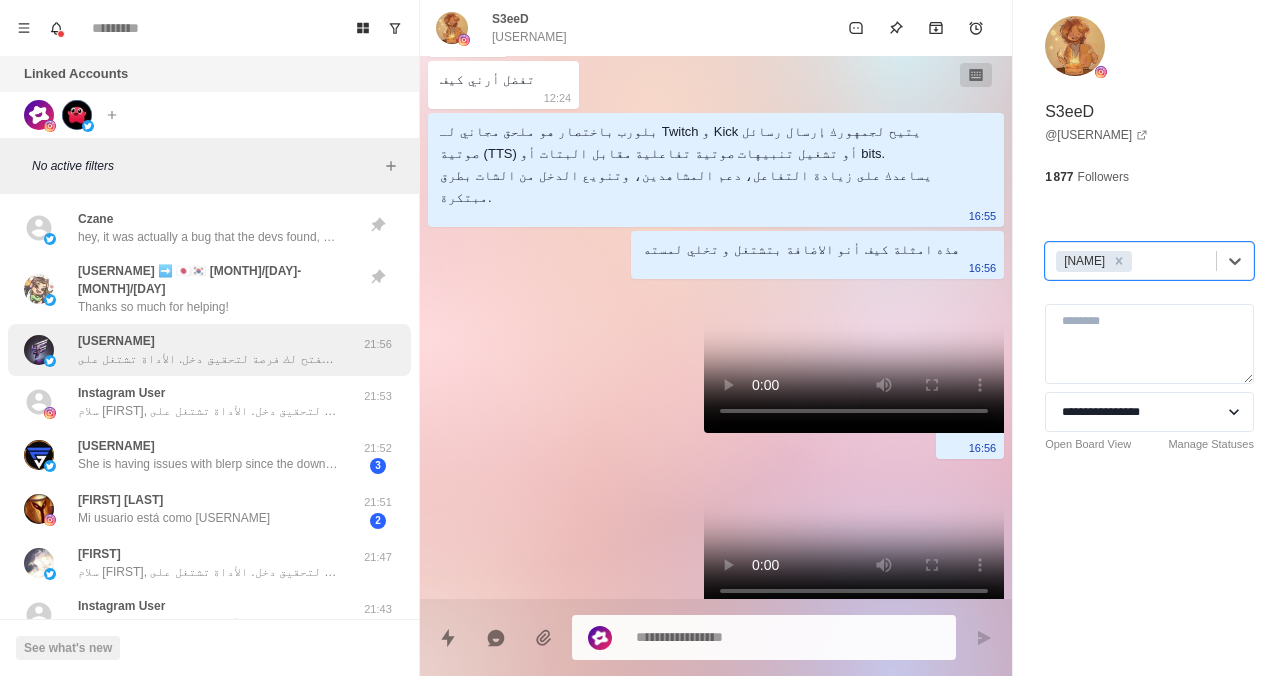 click on "سلام فخم،
تخيل لو رسائل الشات في بثك تتحول لصوت… بصوت شخصية مشهورة، أو حتى بصوتك!
بفضل الذكاء الاصطناعي، التفاعل يصير أقوى، ومع كل رسالة تفتح لك فرصة لتحقيق دخل.
الأداة تشتغل على Twitch وKick.
حاب تعرف كيف؟" at bounding box center [208, 359] 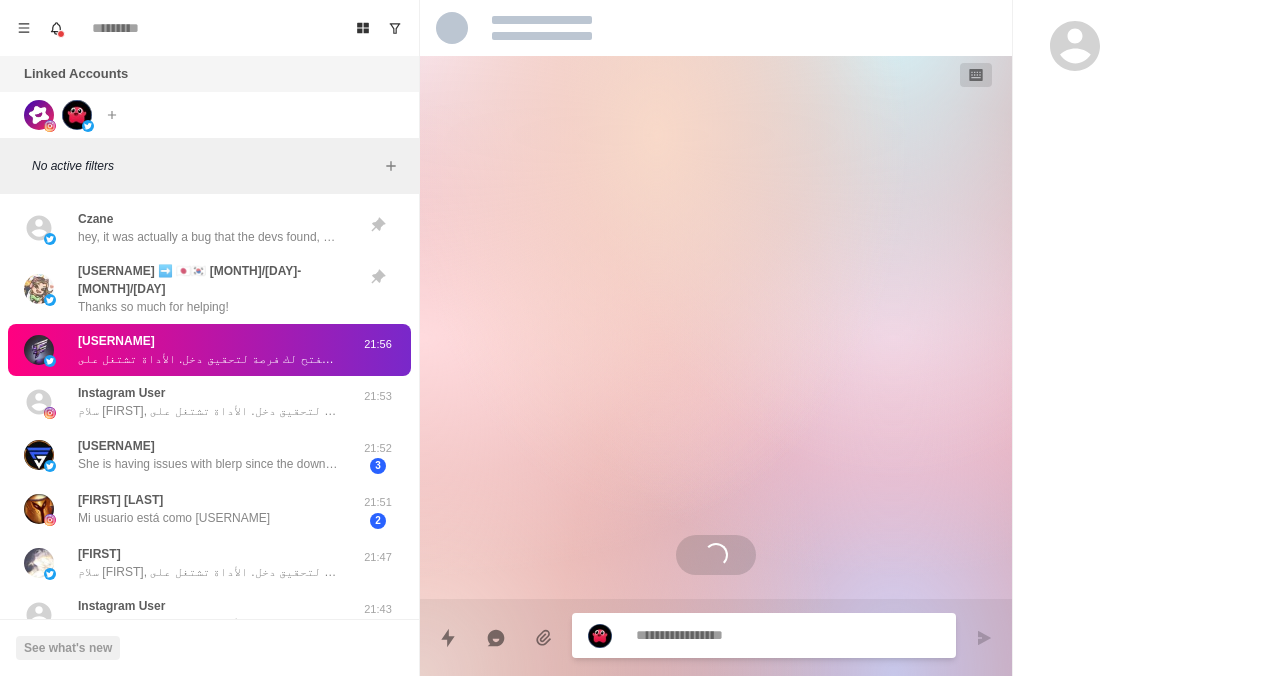 scroll, scrollTop: 0, scrollLeft: 0, axis: both 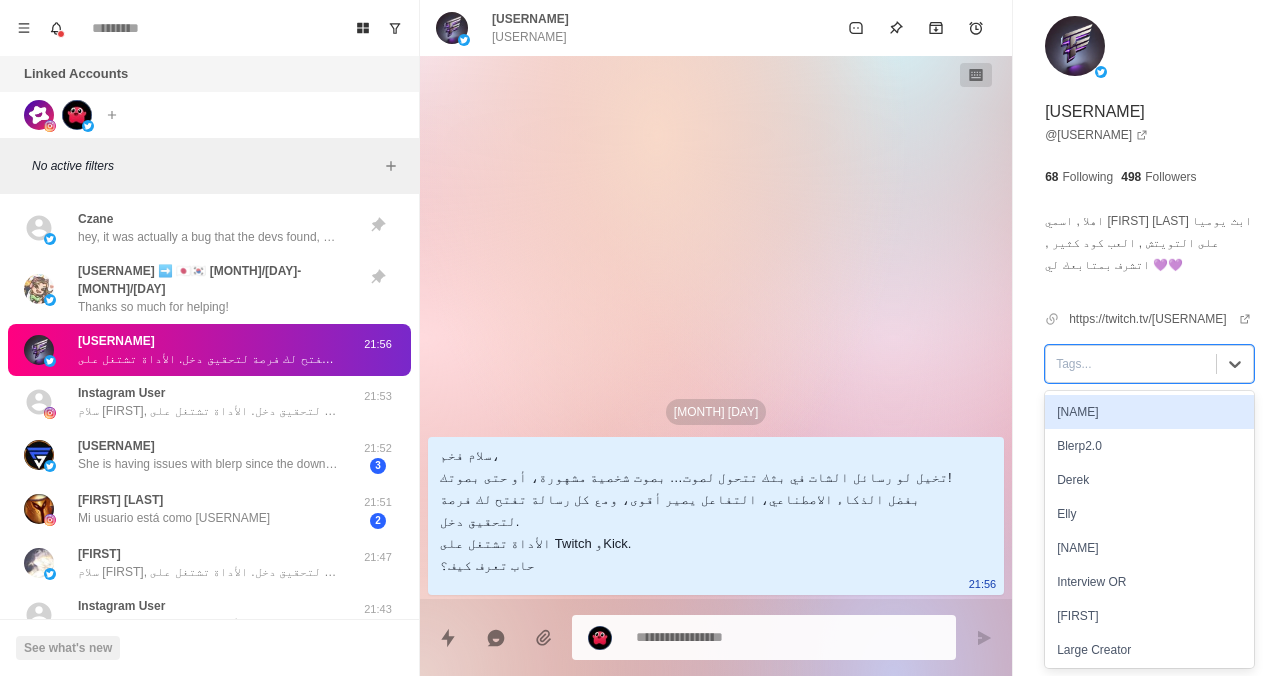 click at bounding box center [1131, 364] 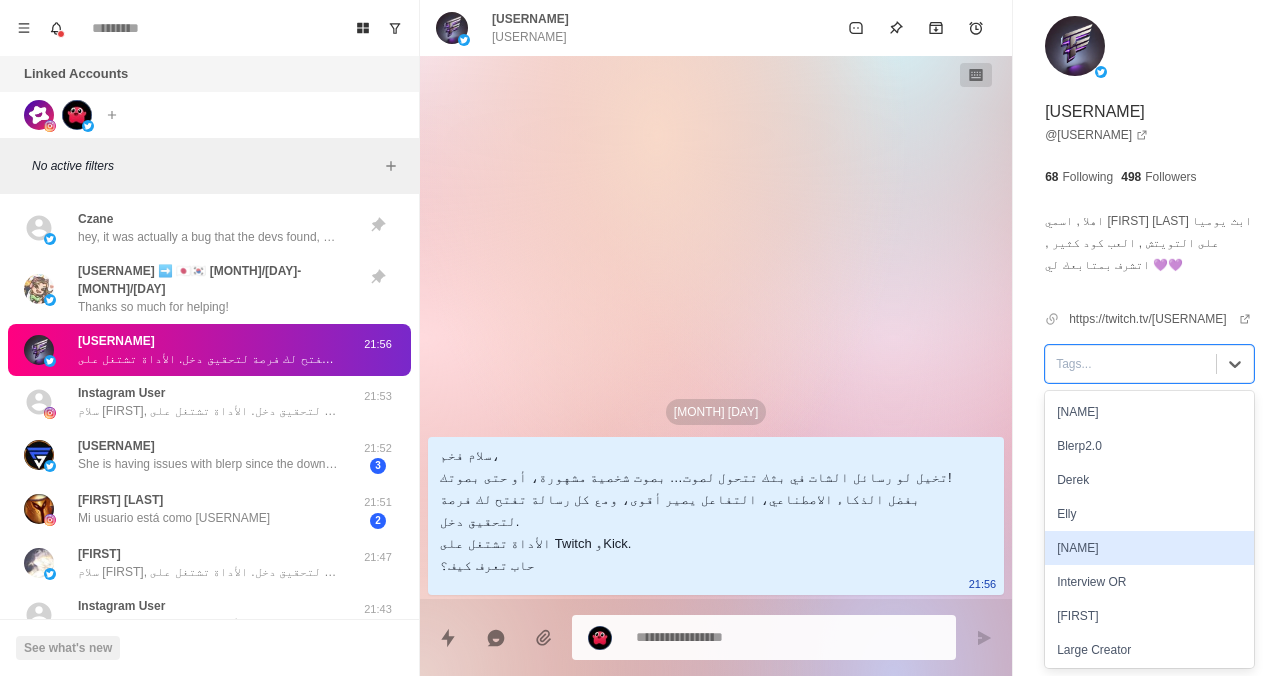 click on "[NAME]" at bounding box center [1149, 548] 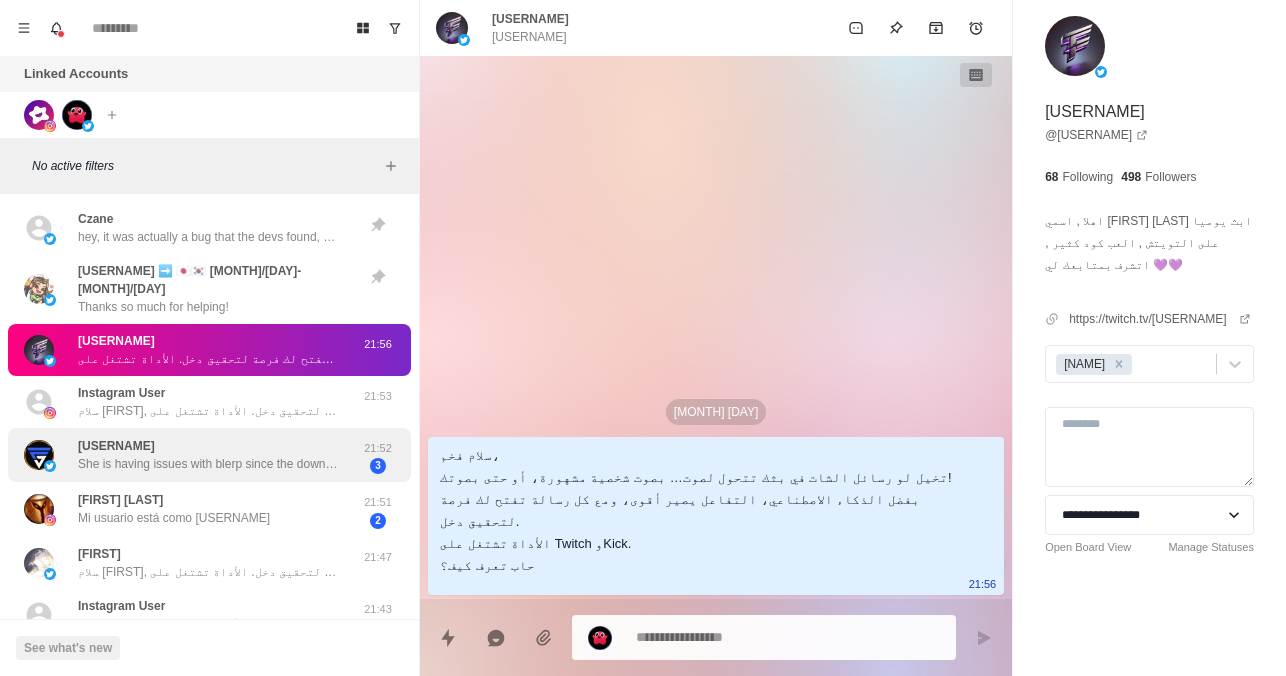 click on "[USERNAME] She is having issues with blerp since the downtime the other day" at bounding box center (208, 455) 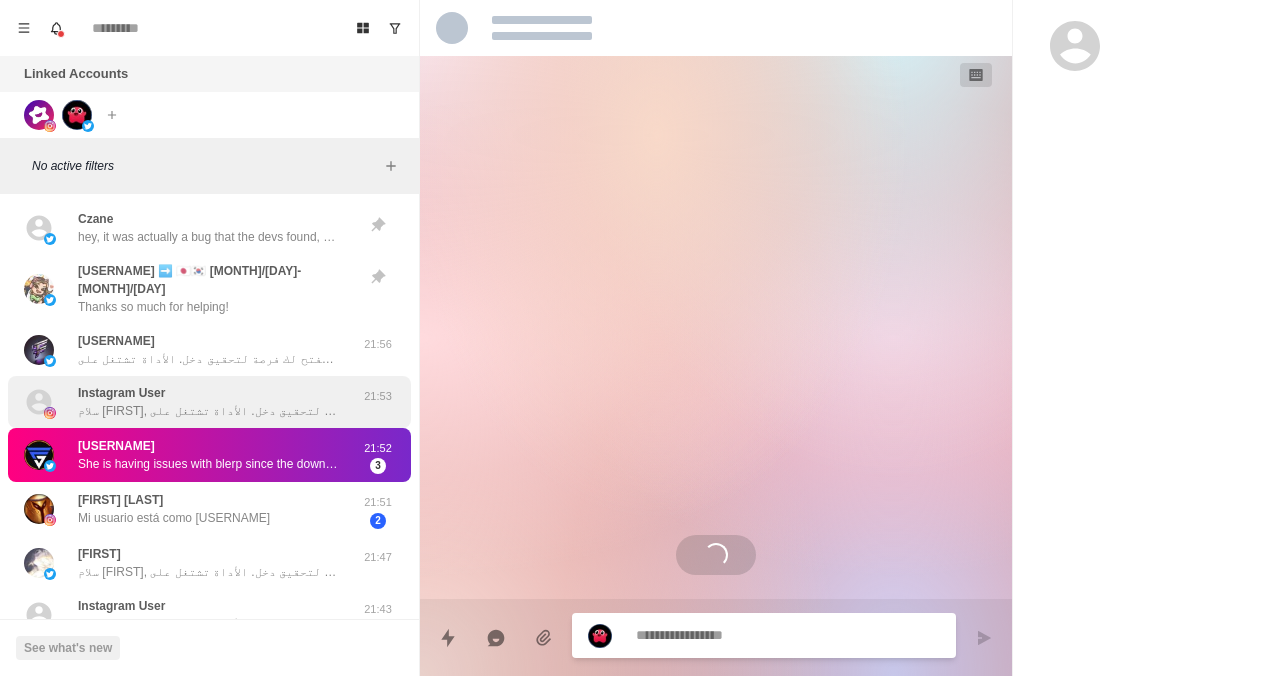 click on "سلام [FIRST],
تخيل لو رسائل الشات في بثك تتحول لصوت… بصوت شخصية مشهورة، أو حتى بصوتك!
بفضل الذكاء الاصطناعي، التفاعل يصير أقوى، ومع كل رسالة تفتح لك فرصة لتحقيق دخل.
الأداة تشتغل على Twitch وKick.
حاب تعرف كيف؟" at bounding box center [208, 411] 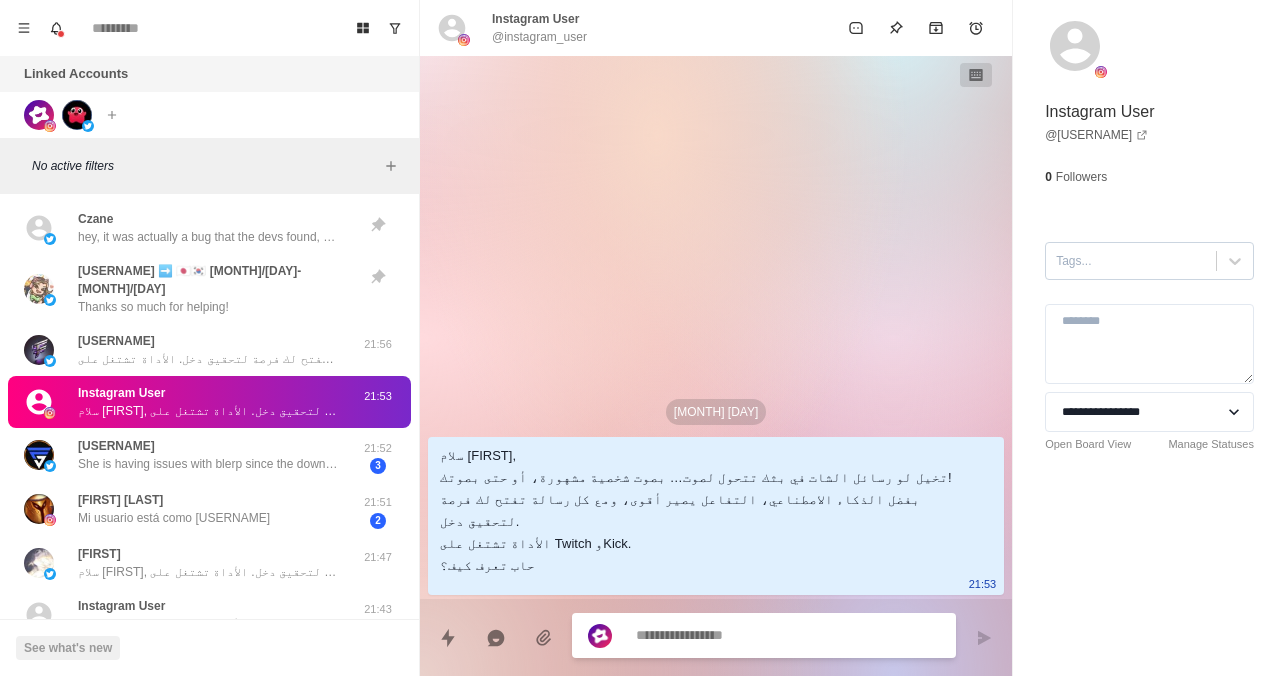 click at bounding box center [1131, 261] 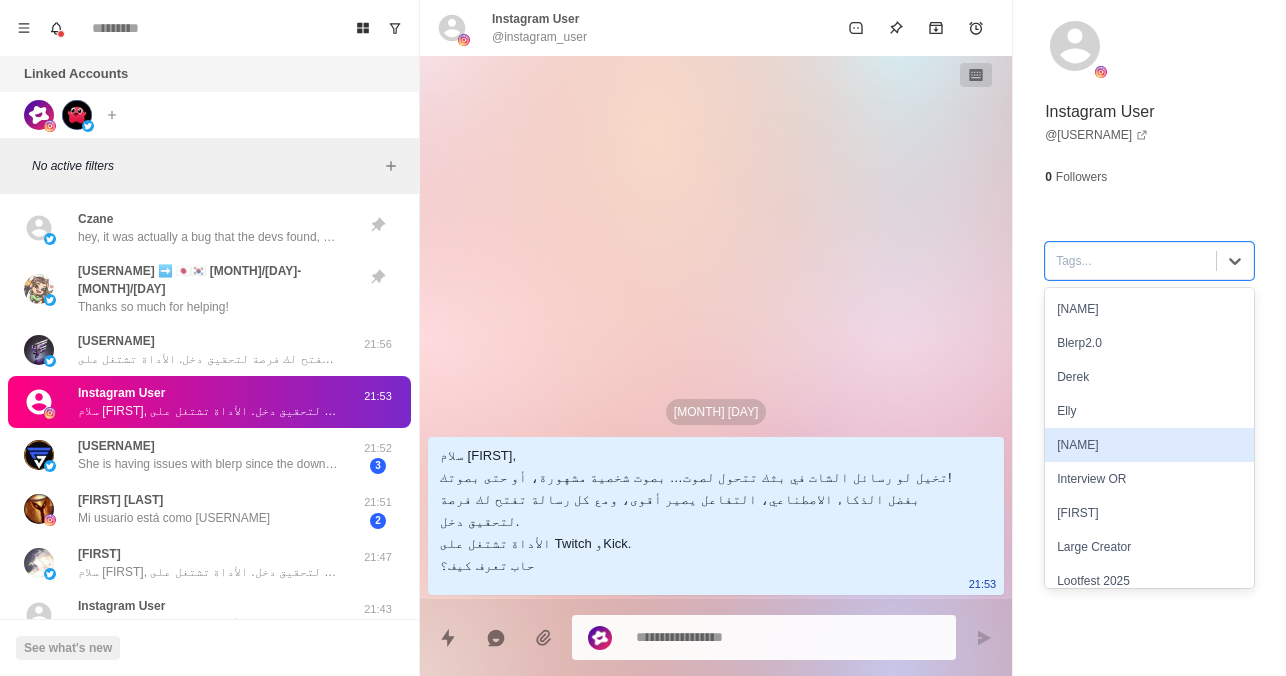 click on "[NAME]" at bounding box center (1149, 445) 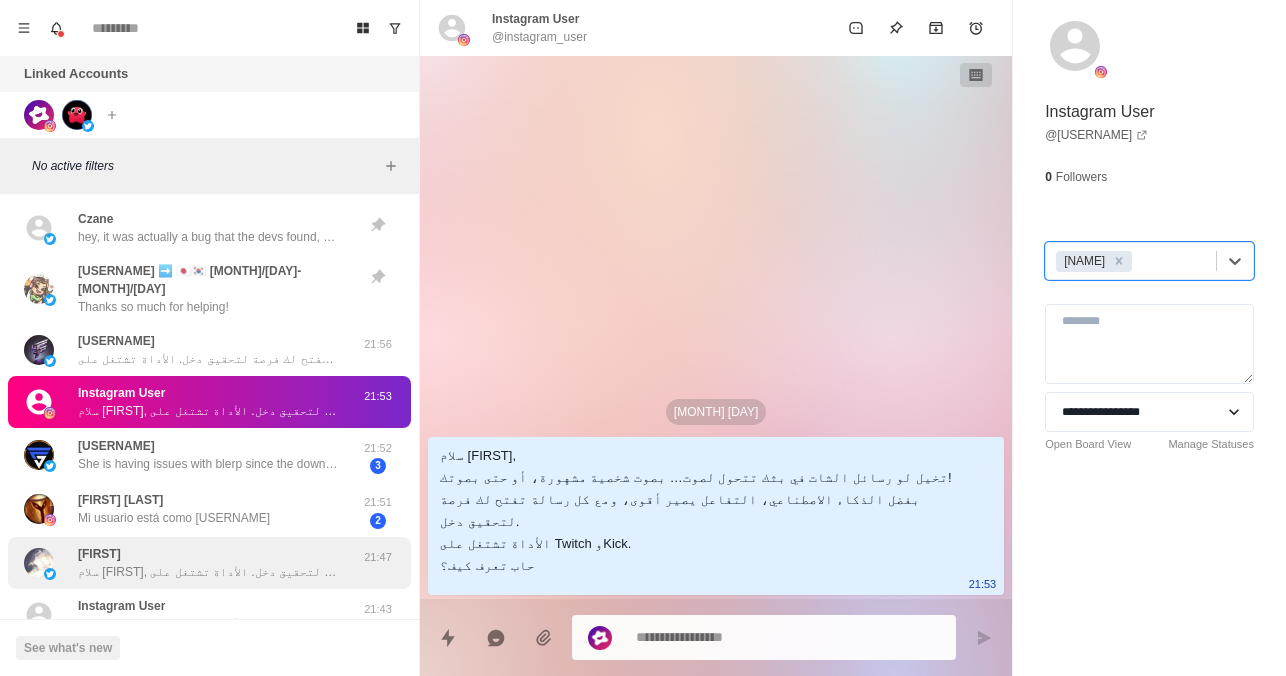 click on "سلام [FIRST],
تخيّلي لو رسائل الشات في بثك تتحوّل لصوت… بصوت شخصية مشهورة، أو حتى بصوتك إنتِ!
بفضل الذكاء الاصطناعي، التفاعل يصير أقوى، ومع كل رسالة تفتح لك فرصة لتحقيق دخل.
الأداة تشتغل على Twitch وKick.
حابّة تعرفين كيف؟" at bounding box center (208, 572) 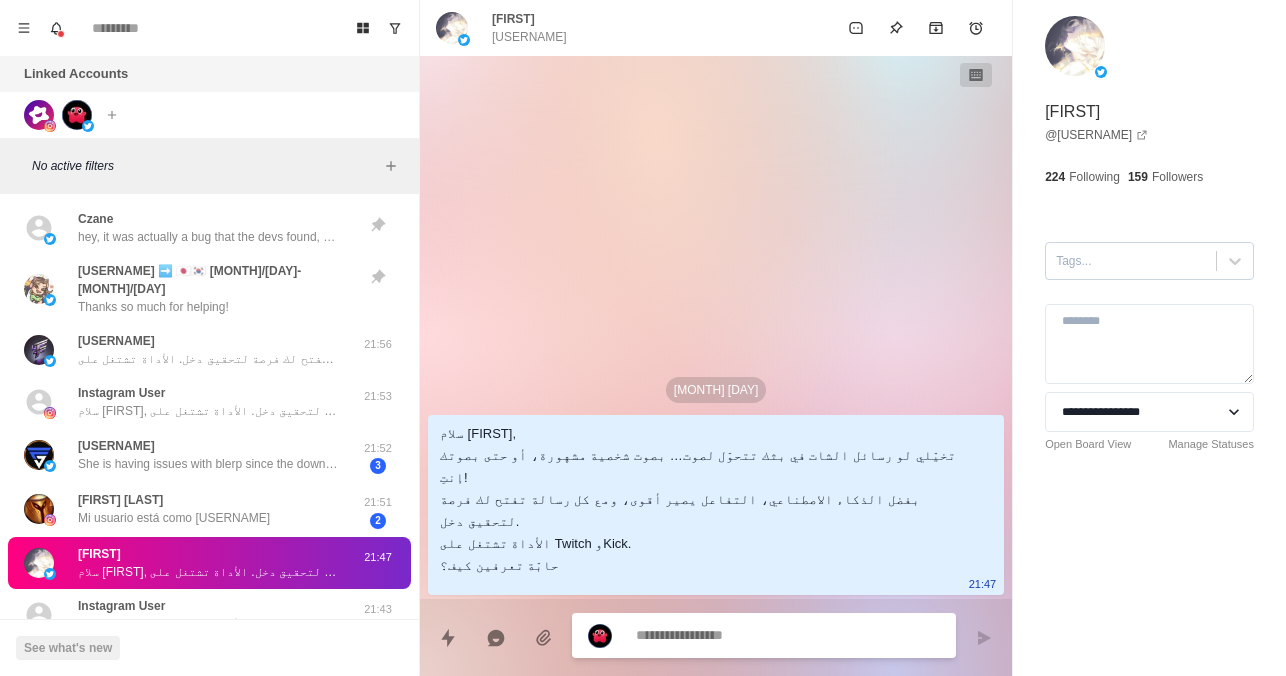 click at bounding box center [1131, 261] 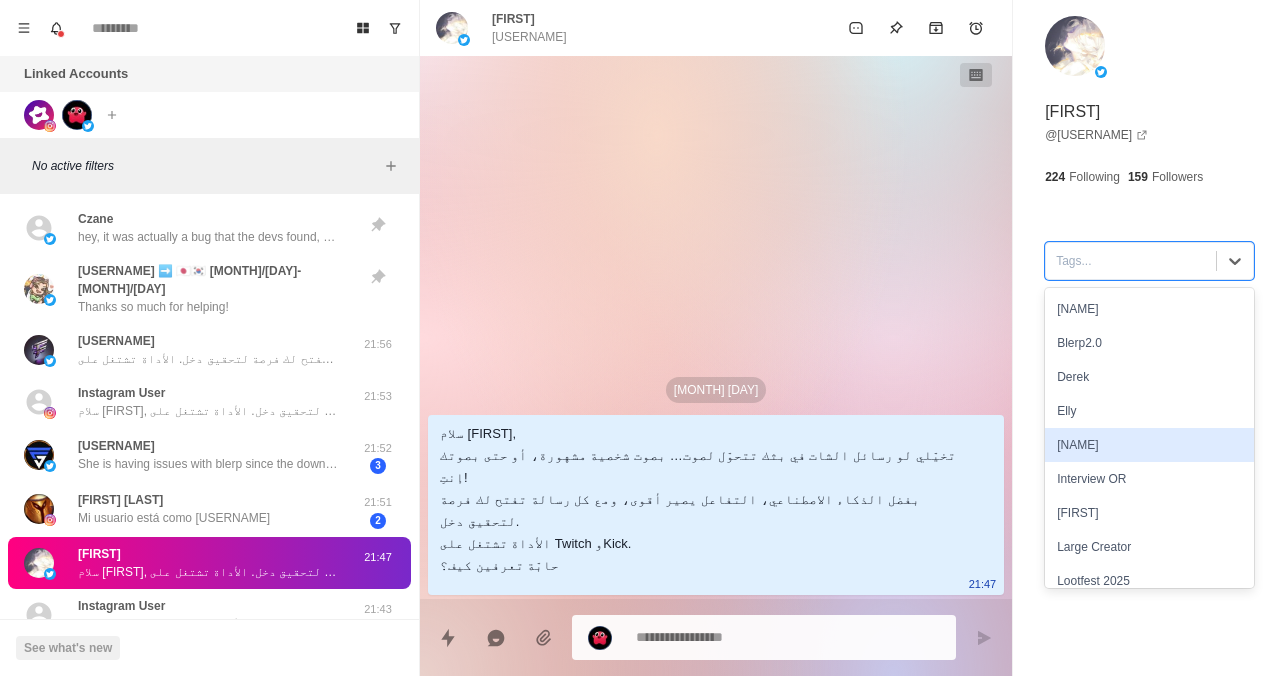 click on "[NAME]" at bounding box center (1149, 445) 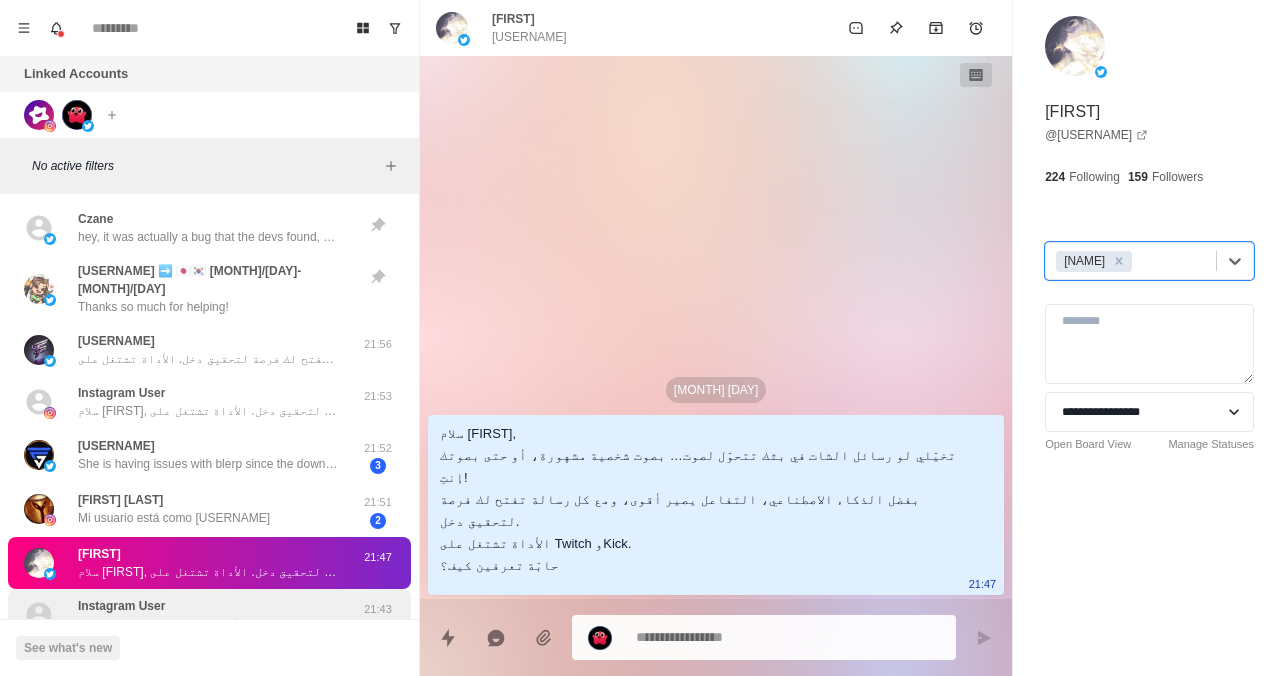 click on "[USERNAME] سلام [NAME]،
تخيّلي لو رسائل الشات في بثك تتحوّل لصوت… بصوت شخصية مشهورة، أو حتى بصوتك إنتِ!
بفضل الذكاء الاصطناعي، التفاعل يصير أقوى، ومع كل رسالة تفتح لك فرصة لتحقيق دخل.
الأداة تشتغل على Twitch وKick.
حابّة تعرفين كيف؟" at bounding box center [208, 615] 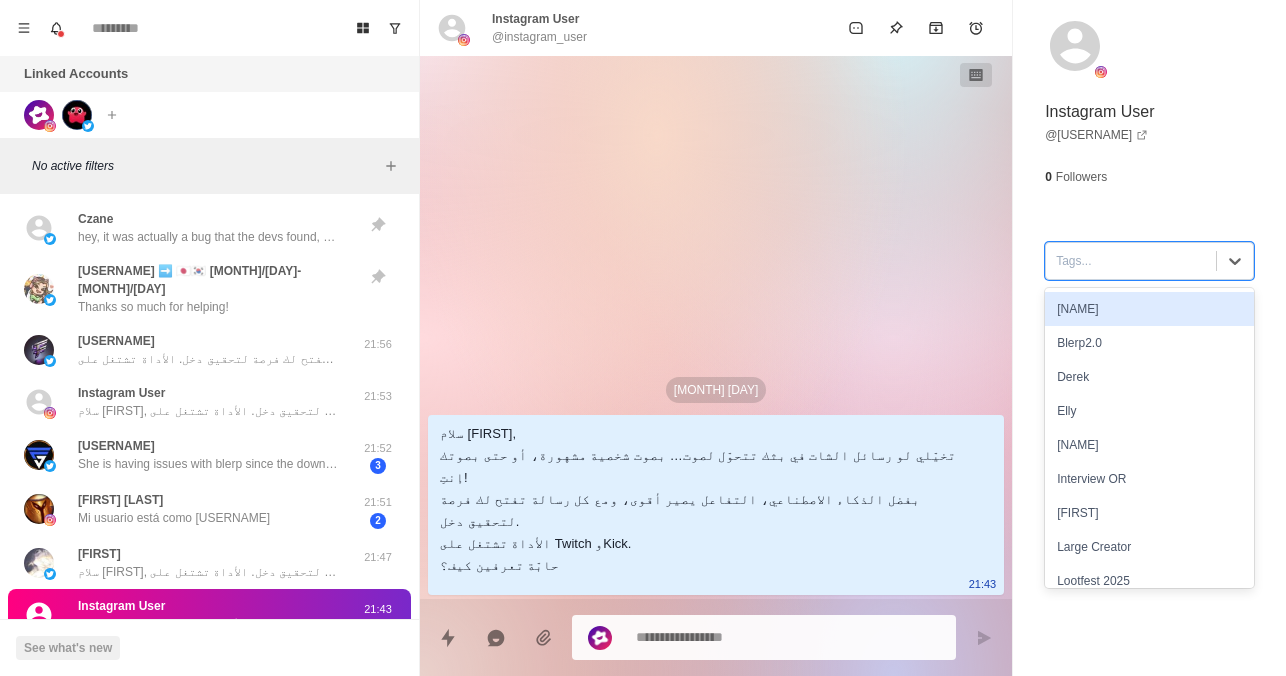 click at bounding box center [1131, 261] 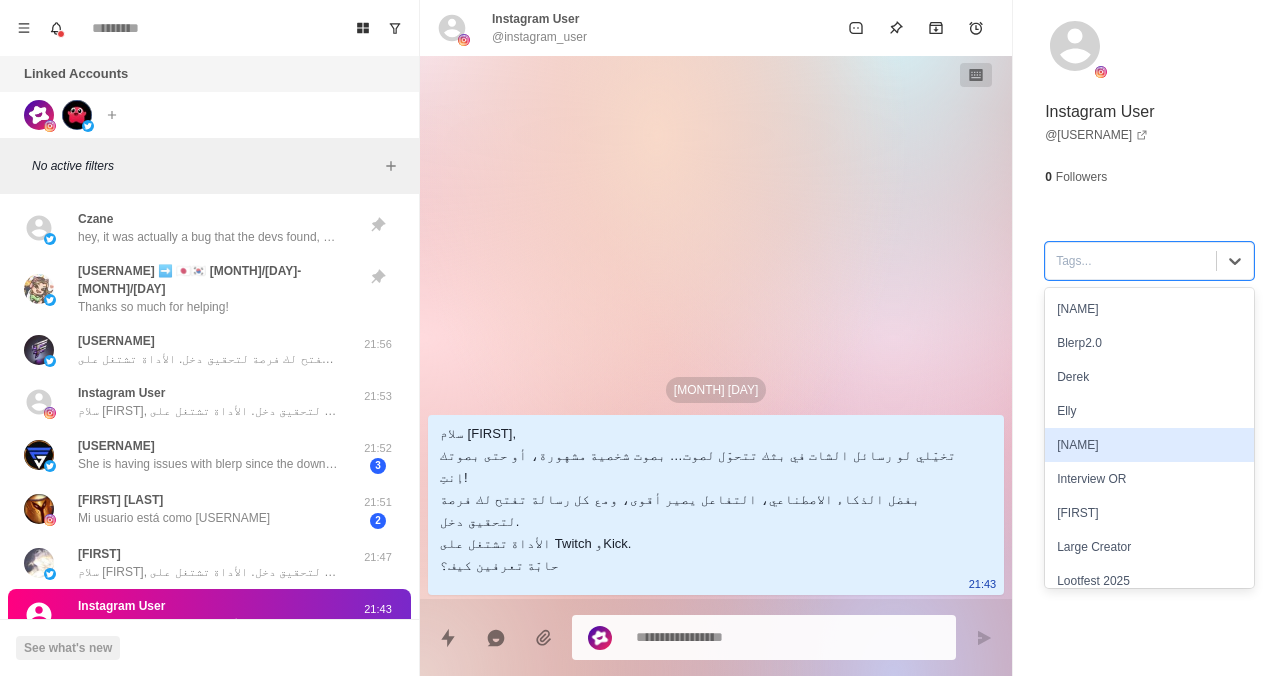 click on "[NAME]" at bounding box center (1149, 445) 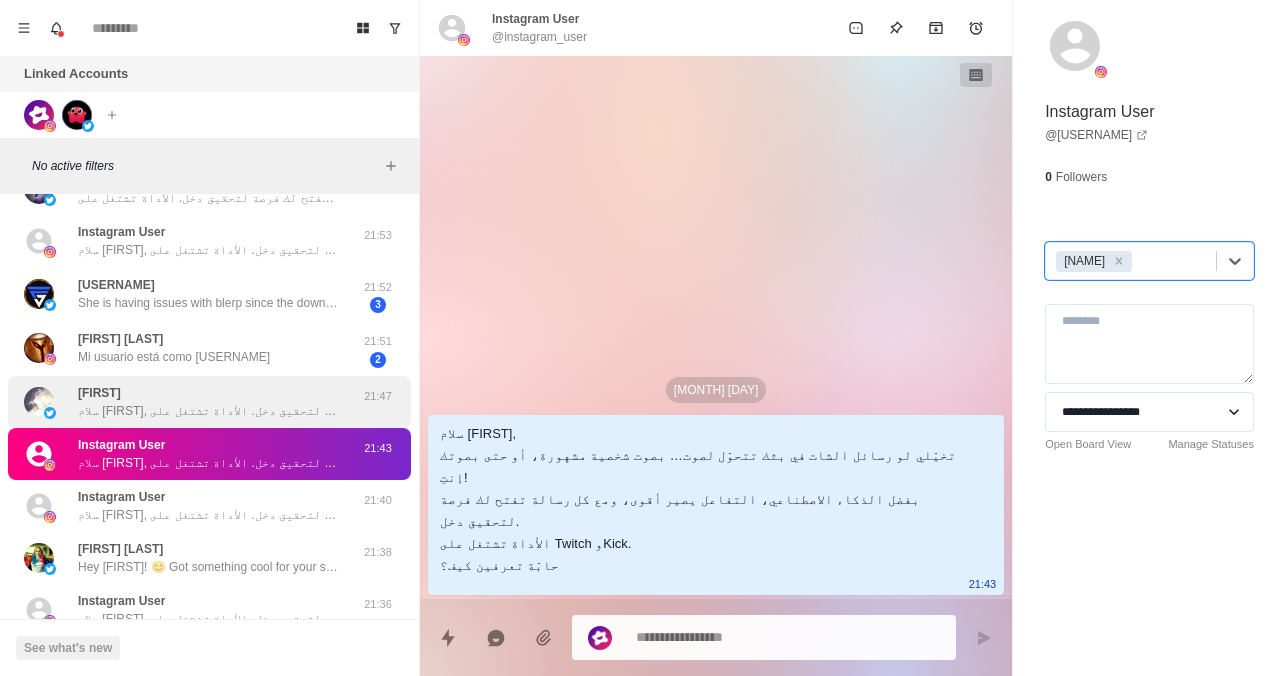 scroll, scrollTop: 162, scrollLeft: 0, axis: vertical 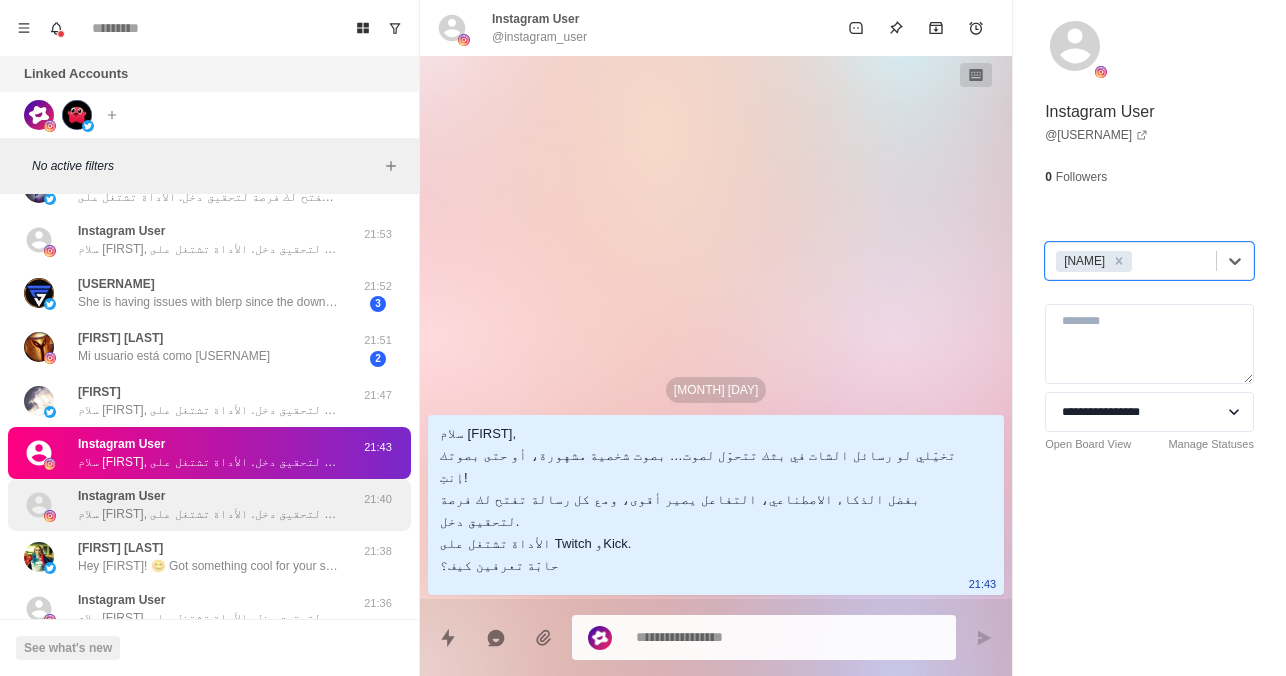 click on "سلام [FIRST],
تخيل لو رسائل الشات في بثك تتحول لصوت… بصوت شخصية مشهورة، أو حتى بصوتك!
بفضل الذكاء الاصطناعي، التفاعل يصير أقوى، ومع كل رسالة تفتح لك فرصة لتحقيق دخل.
الأداة تشتغل على Twitch وKick.
حاب تعرف كيف؟" at bounding box center (208, 514) 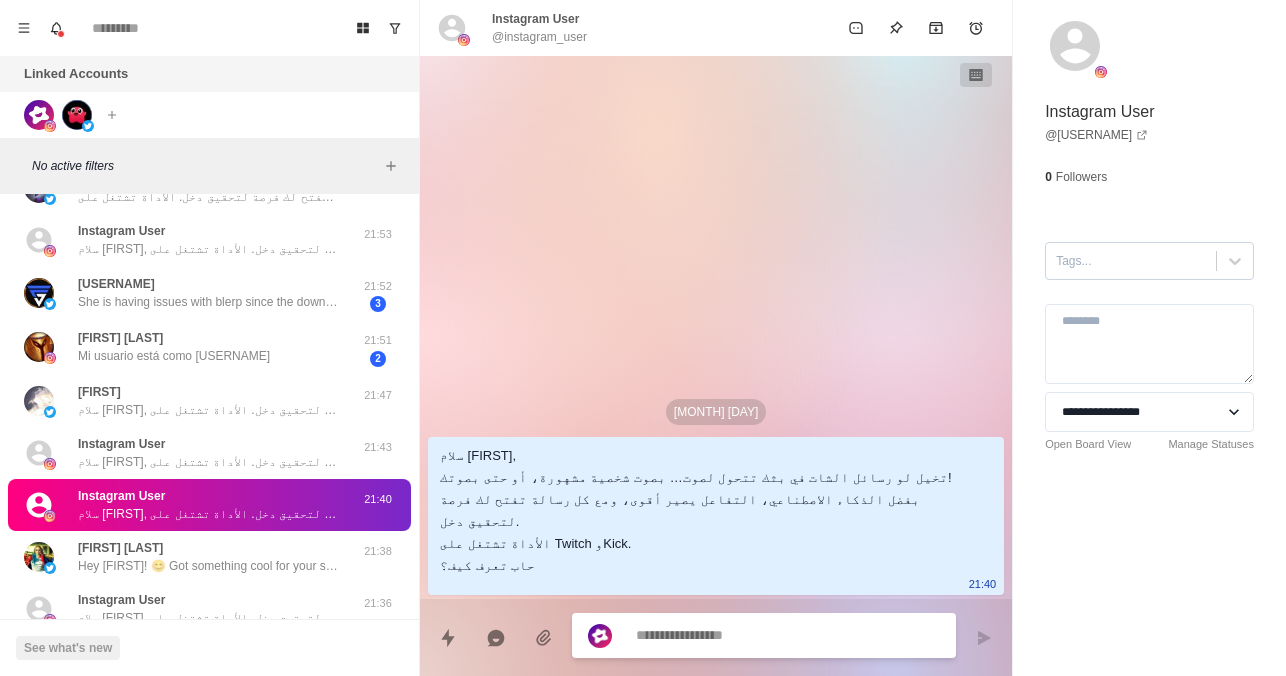 click at bounding box center (1131, 261) 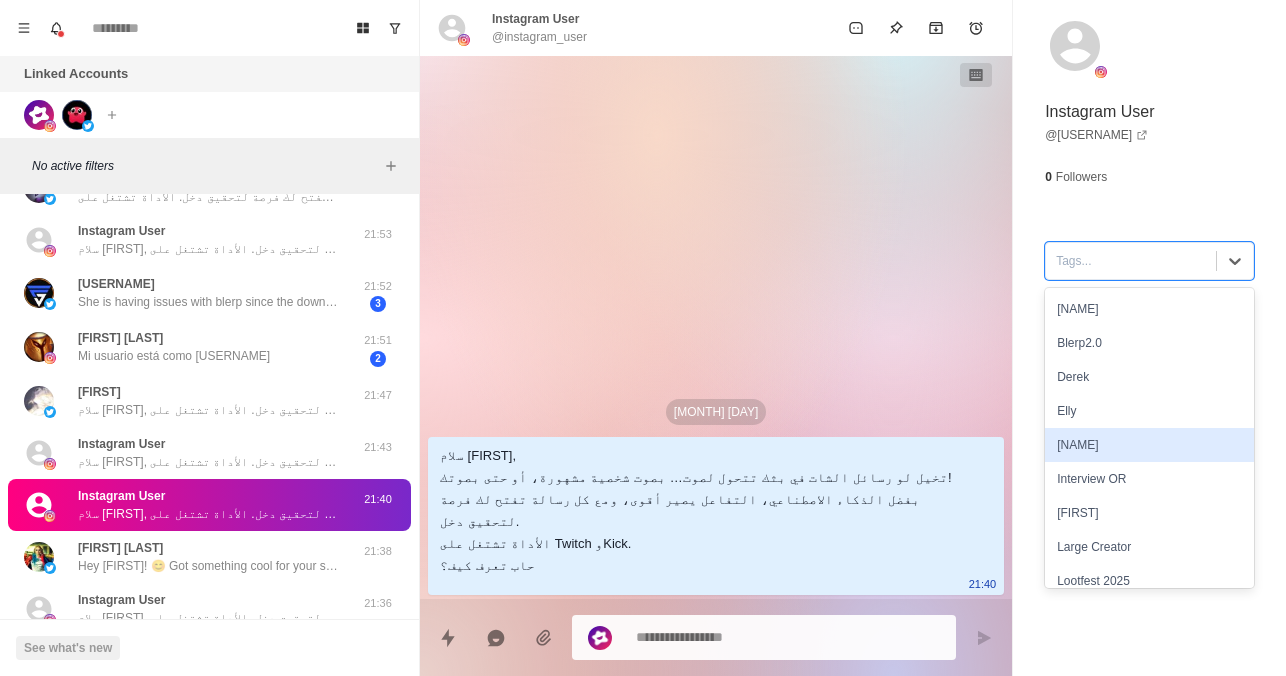 click on "[NAME]" at bounding box center (1149, 445) 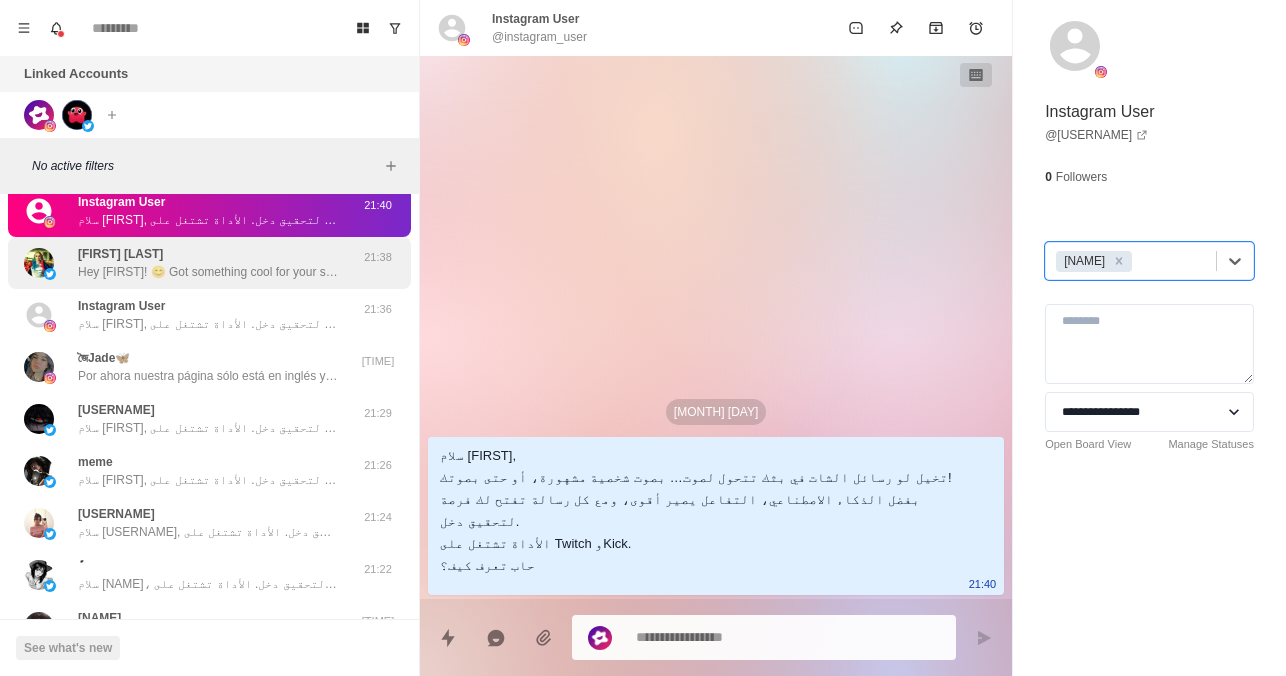 scroll, scrollTop: 457, scrollLeft: 0, axis: vertical 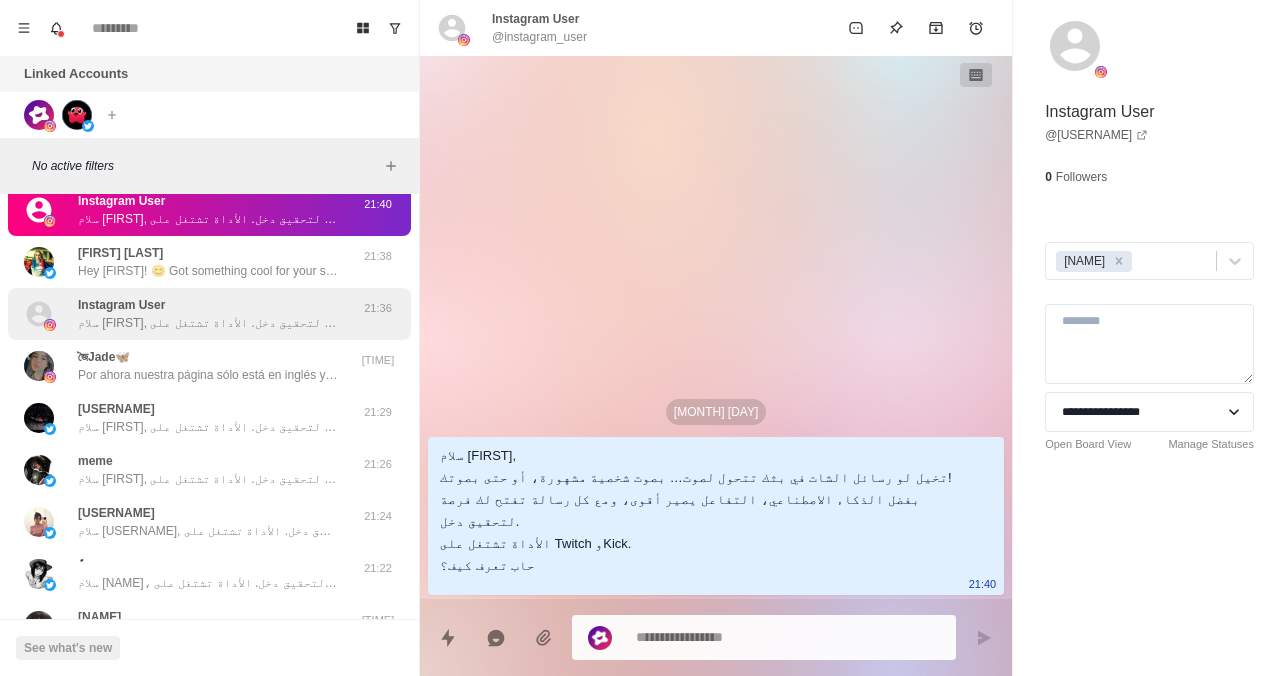 click on "سلام [FIRST],
تخيل لو رسائل الشات في بثك تتحول لصوت… بصوت شخصية مشهورة، أو حتى بصوتك!
بفضل الذكاء الاصطناعي، التفاعل يصير أقوى، ومع كل رسالة تفتح لك فرصة لتحقيق دخل.
الأداة تشتغل على Twitch وKick.
حاب تعرف كيف؟" at bounding box center [208, 323] 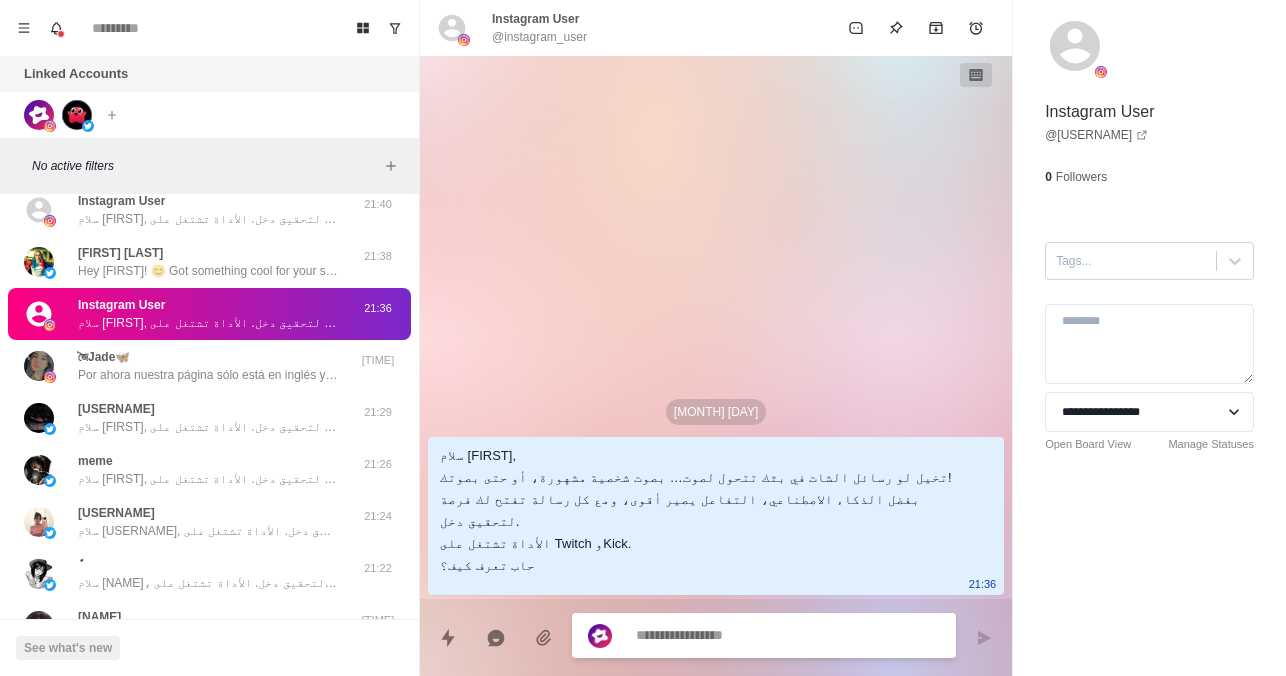 click at bounding box center (1131, 261) 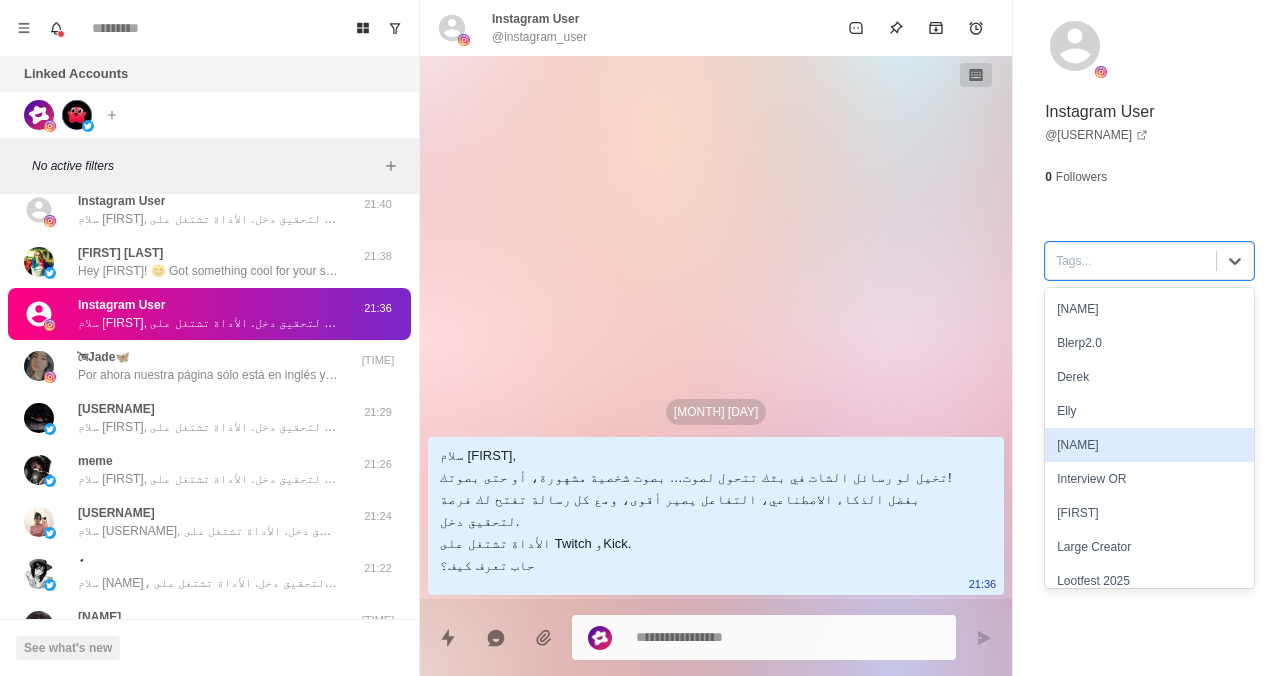 click on "[NAME]" at bounding box center (1149, 445) 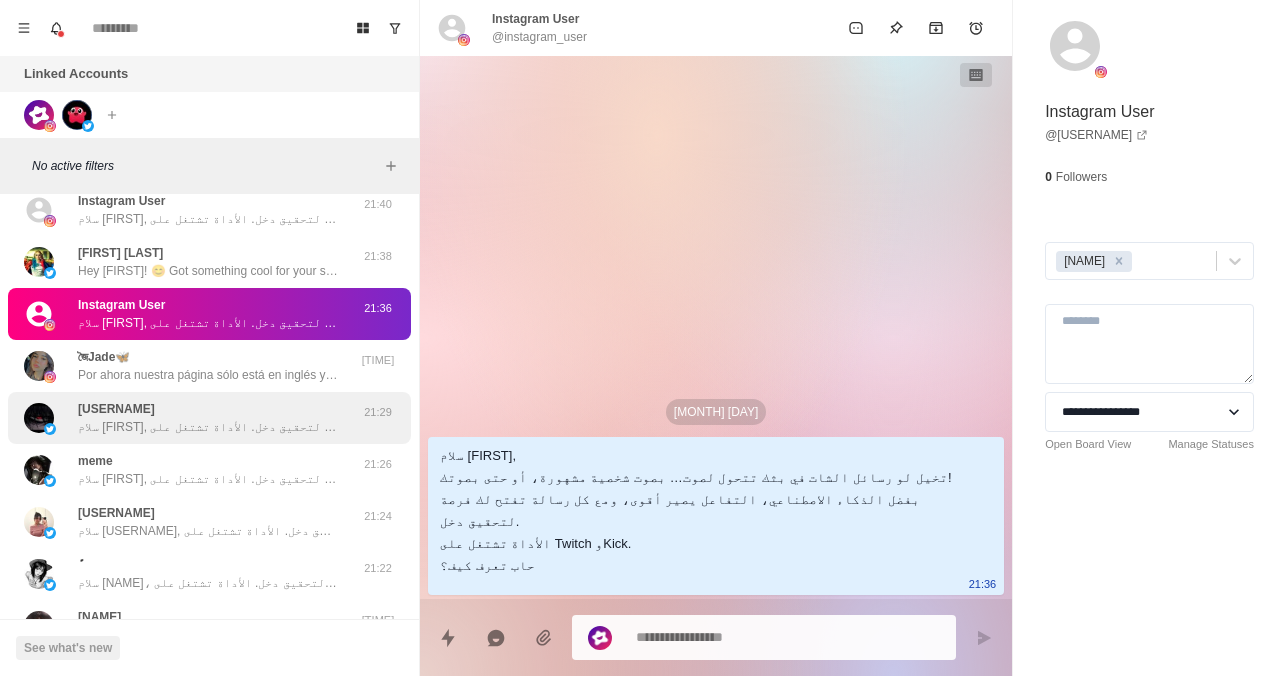 click on "سلام [FIRST],
تخيل لو رسائل الشات في بثك تتحول لصوت… بصوت شخصية مشهورة، أو حتى بصوتك!
بفضل الذكاء الاصطناعي، التفاعل يصير أقوى، ومع كل رسالة تفتح لك فرصة لتحقيق دخل.
الأداة تشتغل على Twitch وKick.
حاب تعرف كيف؟" at bounding box center [208, 427] 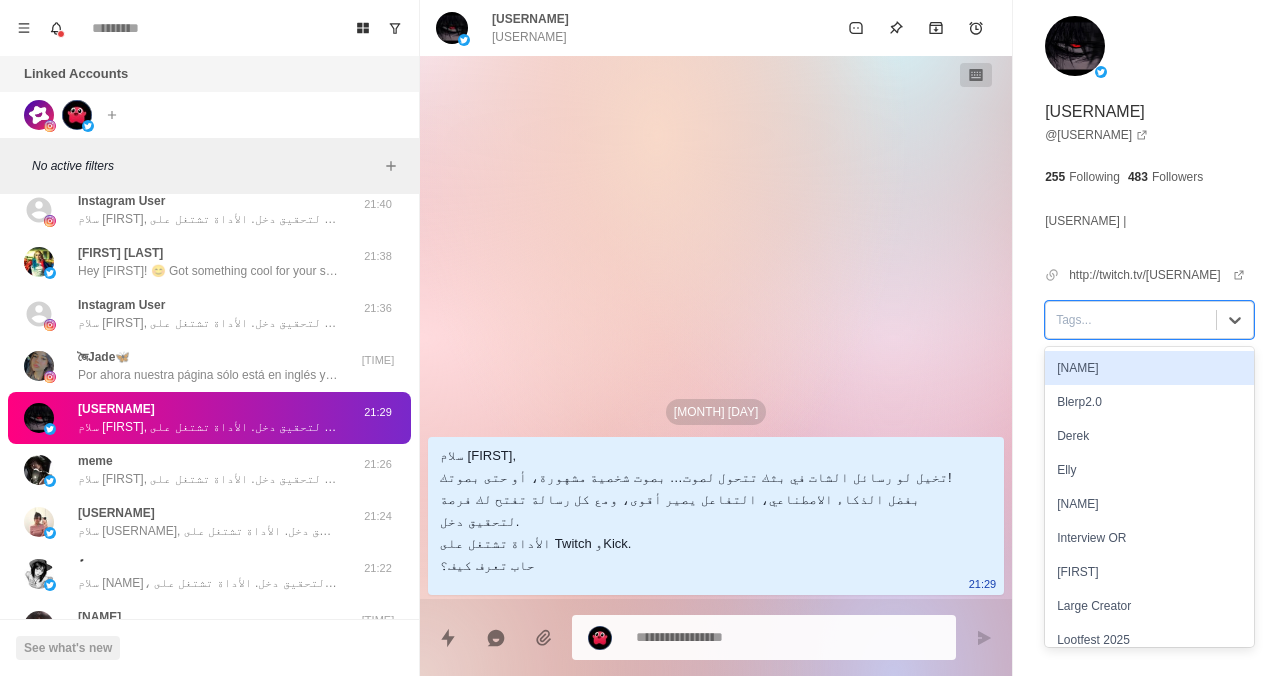 click on "Tags..." at bounding box center [1131, 320] 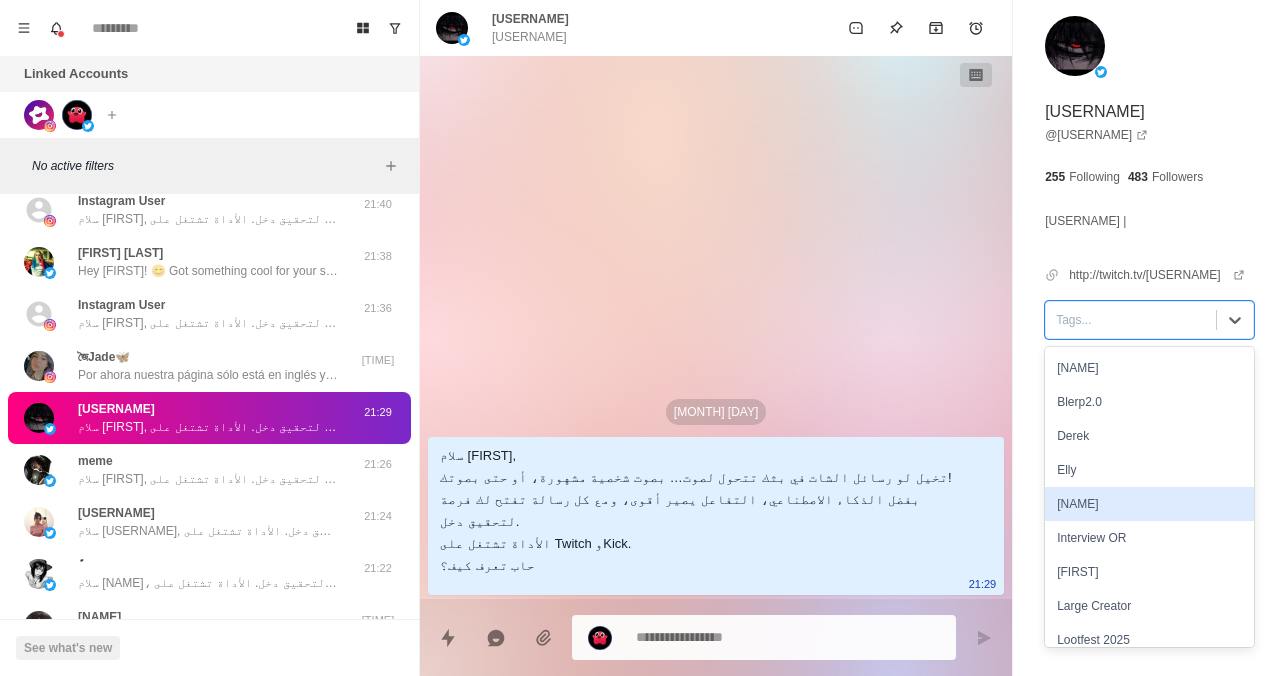 click on "[NAME]" at bounding box center [1149, 504] 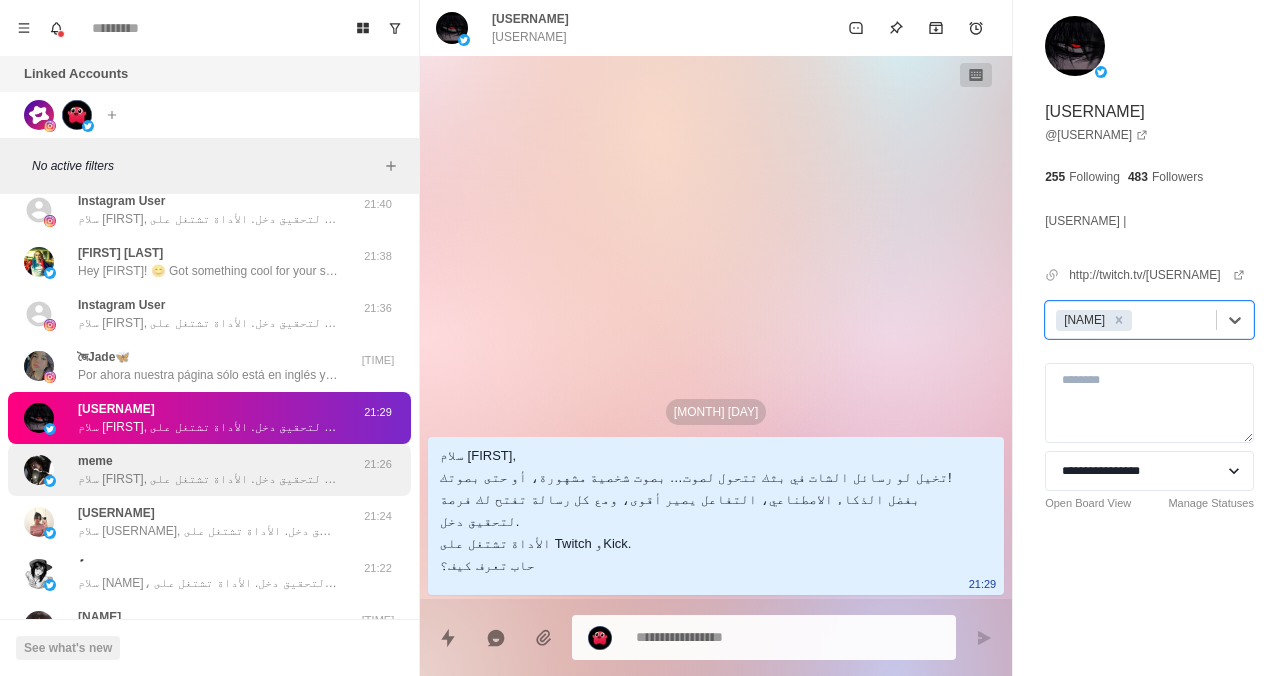 click on "سلام [FIRST],
تخيّلي لو رسائل الشات في بثك تتحوّل لصوت… بصوت شخصية مشهورة، أو حتى بصوتك إنتِ!
بفضل الذكاء الاصطناعي، التفاعل يصير أقوى، ومع كل رسالة تفتح لك فرصة لتحقيق دخل.
الأداة تشتغل على Twitch وKick.
حابّة تعرفين كيف؟" at bounding box center (208, 479) 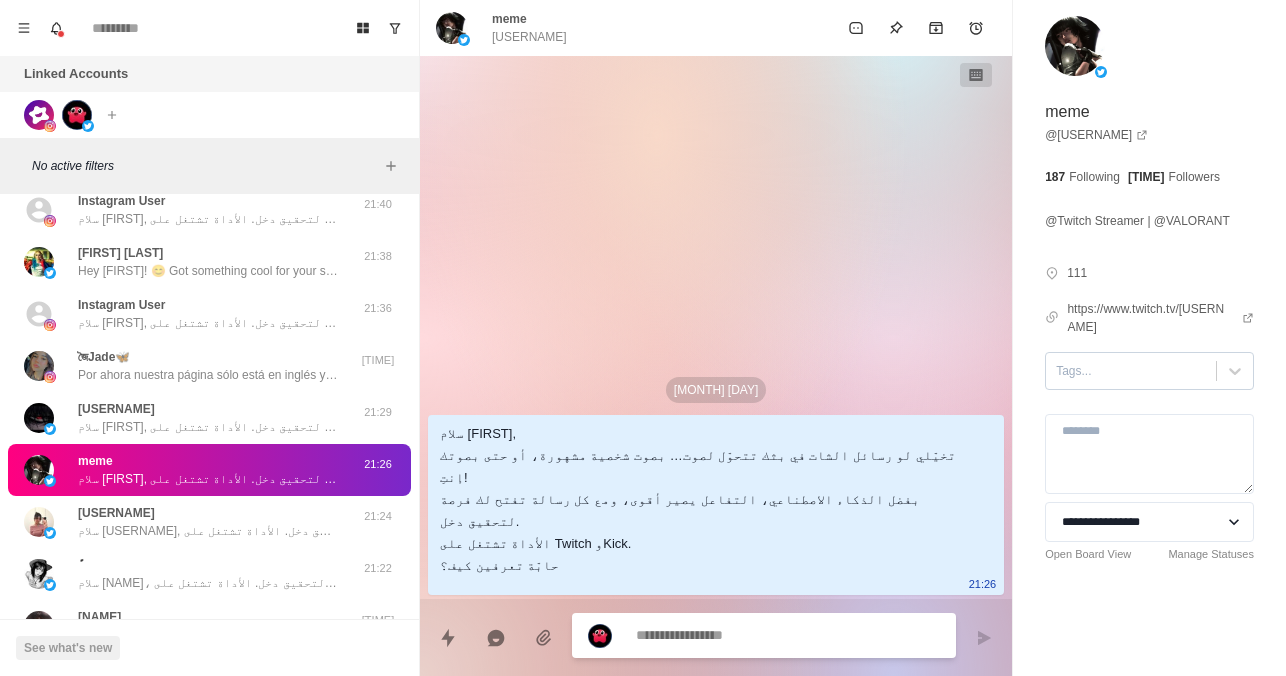click at bounding box center [1131, 371] 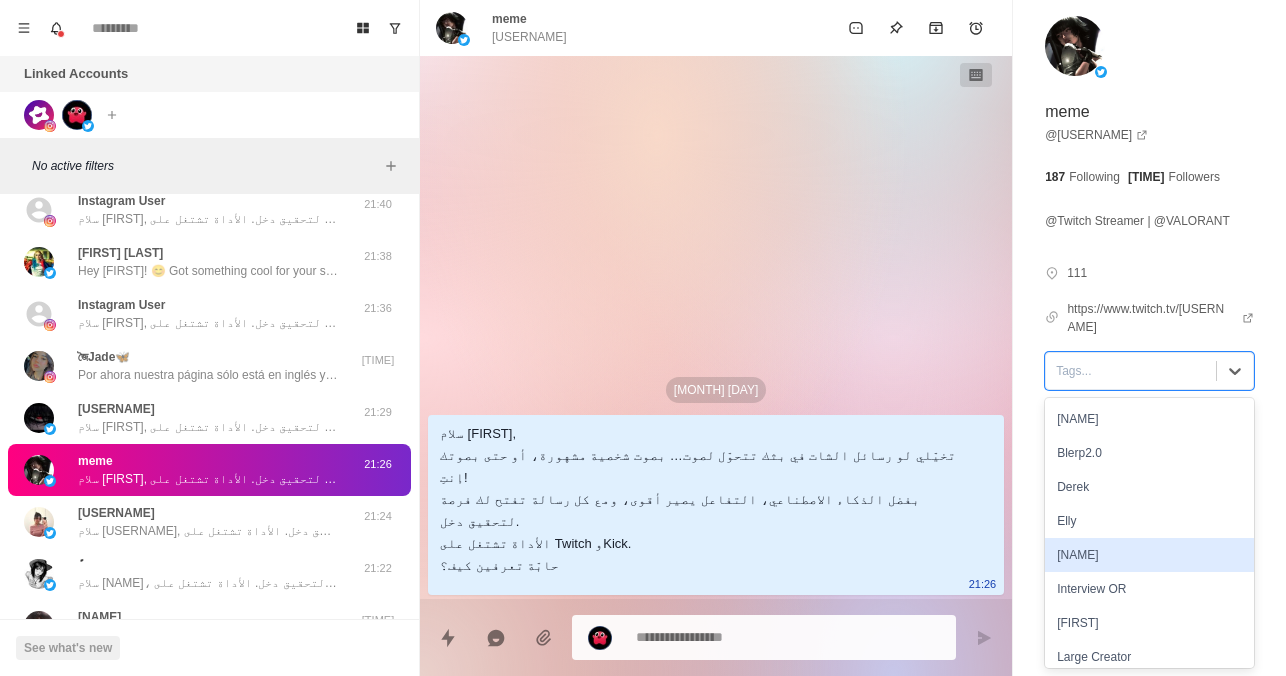 click on "[NAME]" at bounding box center (1149, 555) 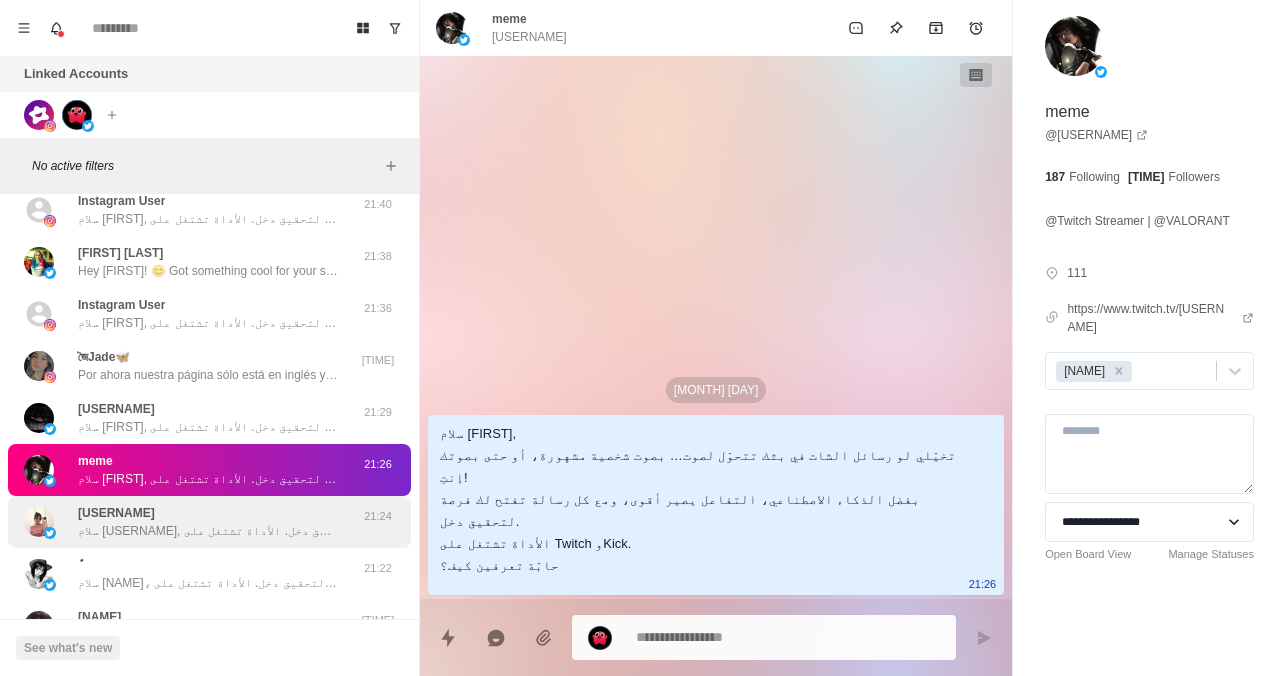 click on "[USERNAME] .˚⋆౨ৎ˚ سلام [USERNAME]،
تخيّلي لو رسائل الشات في بثك تتحوّل لصوت… بصوت شخصية مشهورة، أو حتى بصوتك إنتِ!
بفضل الذكاء الاصطناعي، التفاعل يصير أقوى، ومع كل رسالة تفتح لك فرصة لتحقيق دخل.
الأداة تشتغل على Twitch وKick.
حابّة تعرفين كيف؟" at bounding box center [208, 522] 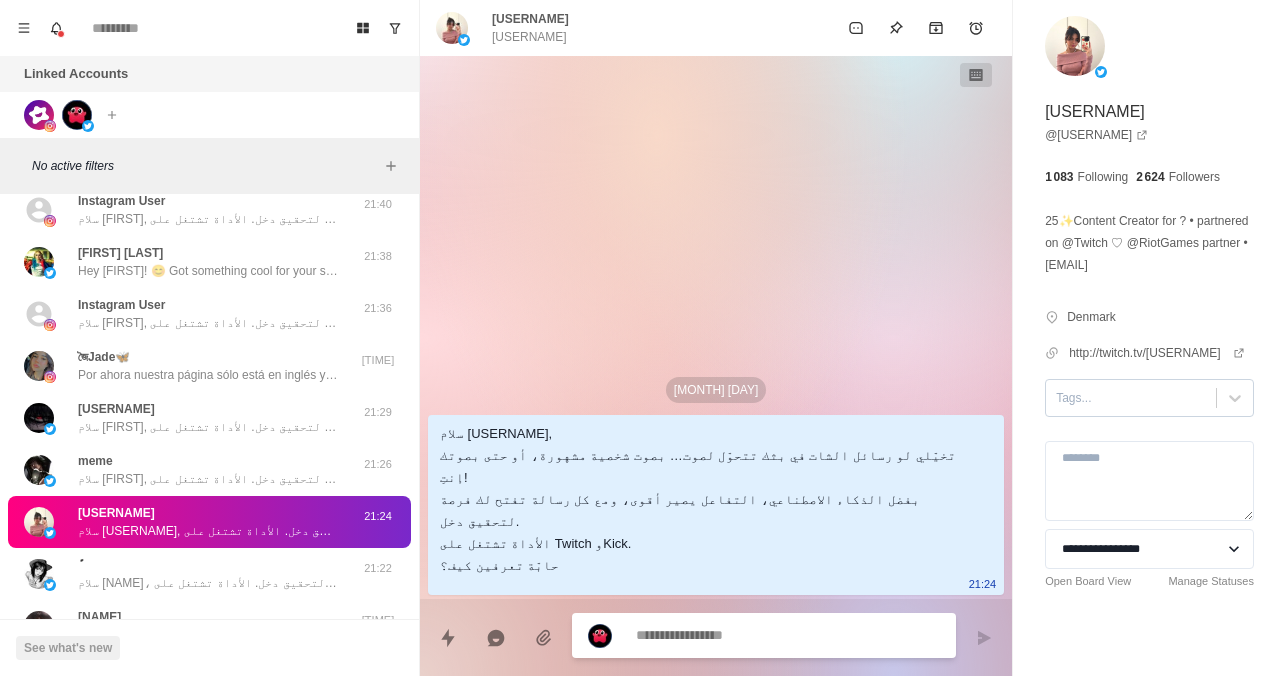 click at bounding box center (1131, 398) 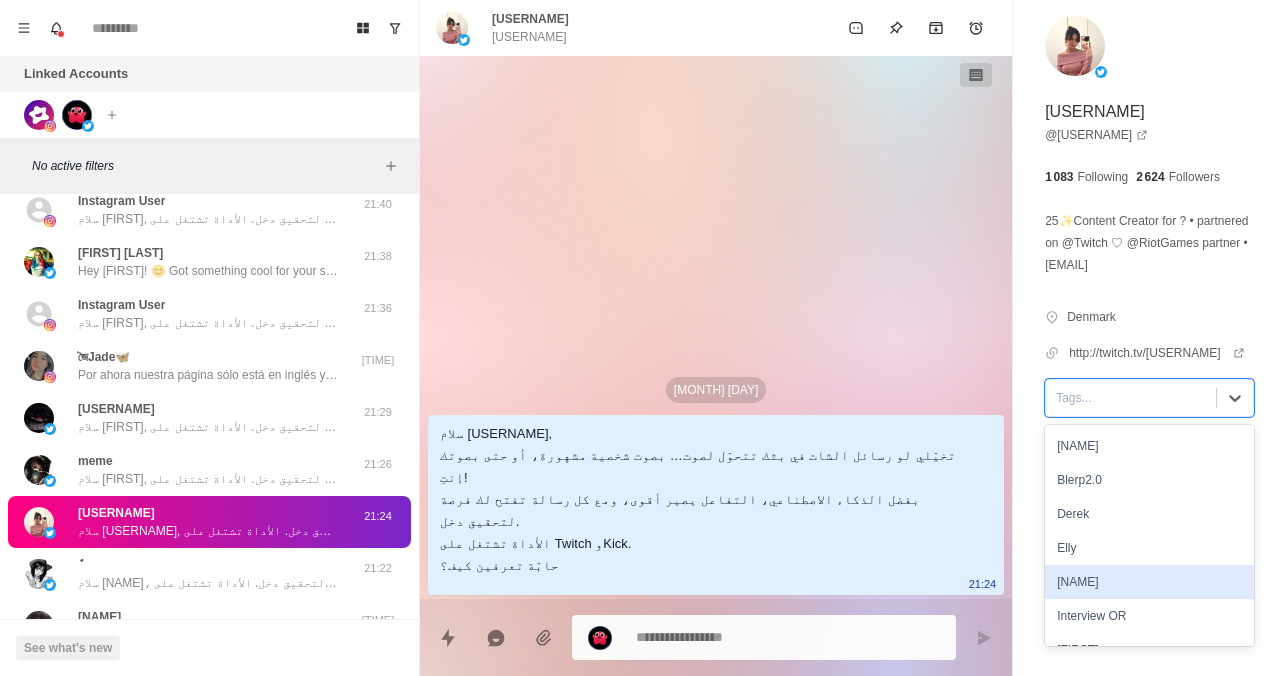 click on "[NAME]" at bounding box center [1149, 582] 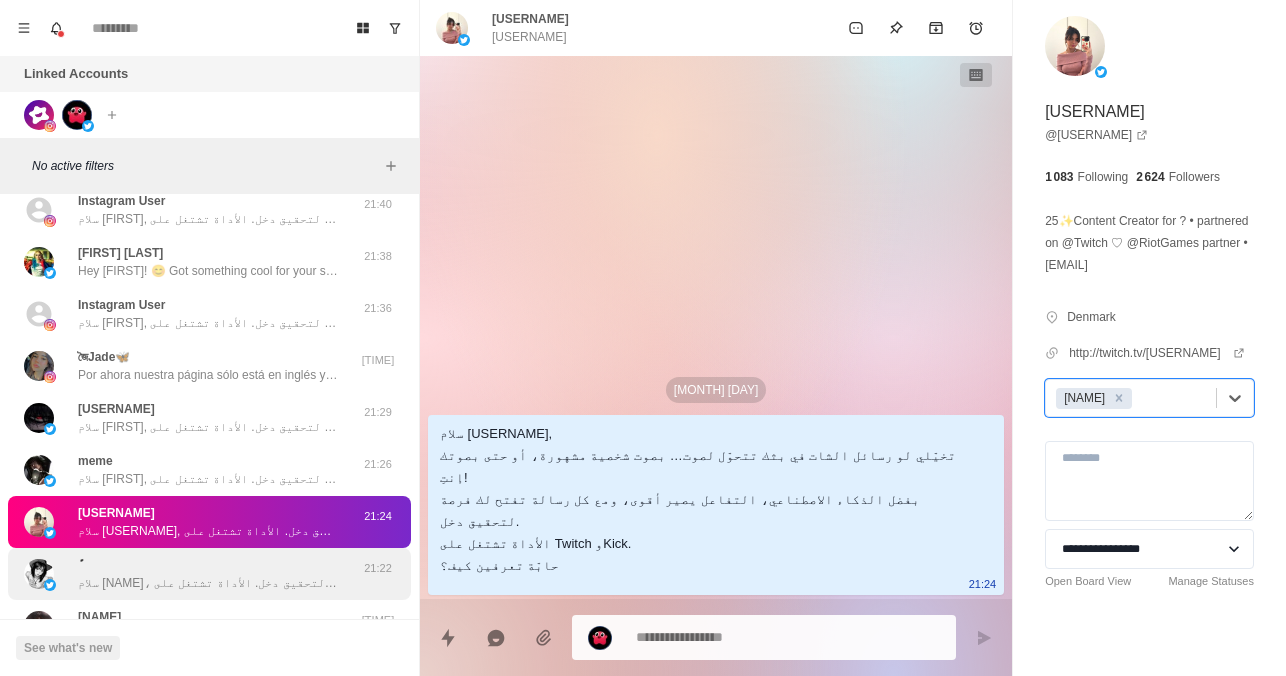 click on "سلام [NAME]،
تخيّلي لو رسائل الشات في بثك تتحوّل لصوت… بصوت شخصية مشهورة، أو حتى بصوتك إنتِ!
بفضل الذكاء الاصطناعي، التفاعل يصير أقوى، ومع كل رسالة تفتح لك فرصة لتحقيق دخل.
الأداة تشتغل على Twitch وKick.
حابّة تعرفين كيف؟" at bounding box center (208, 583) 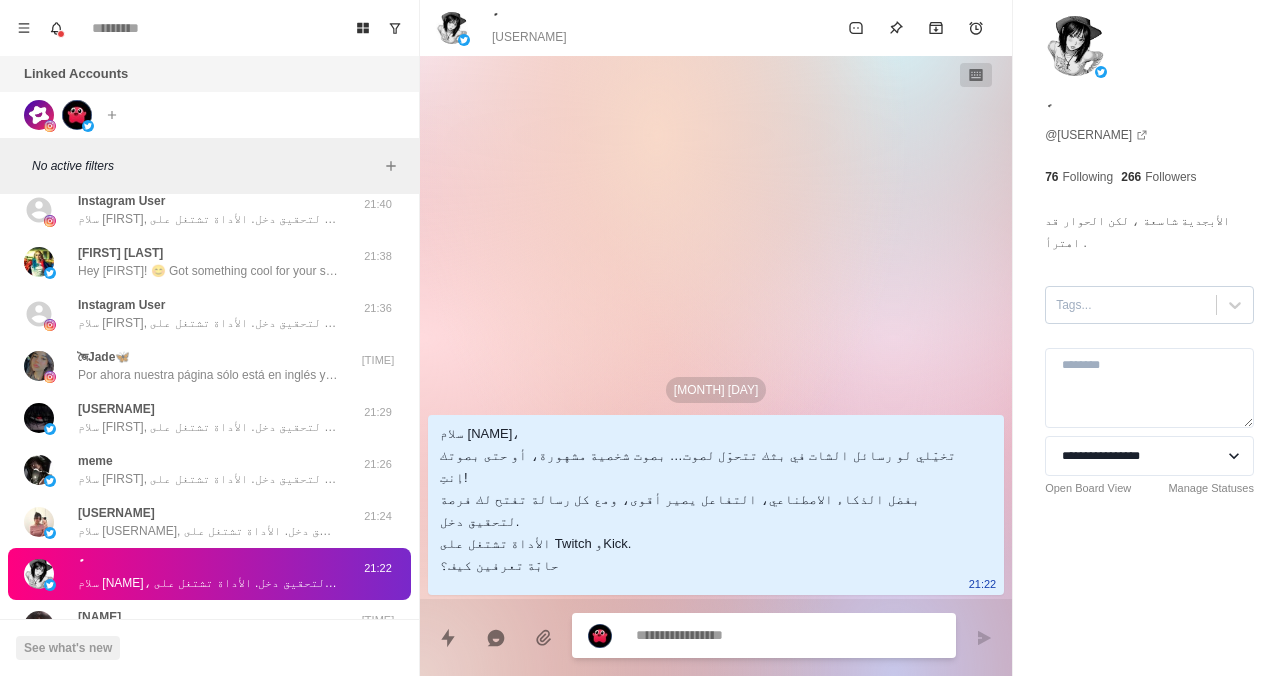 click at bounding box center (1131, 305) 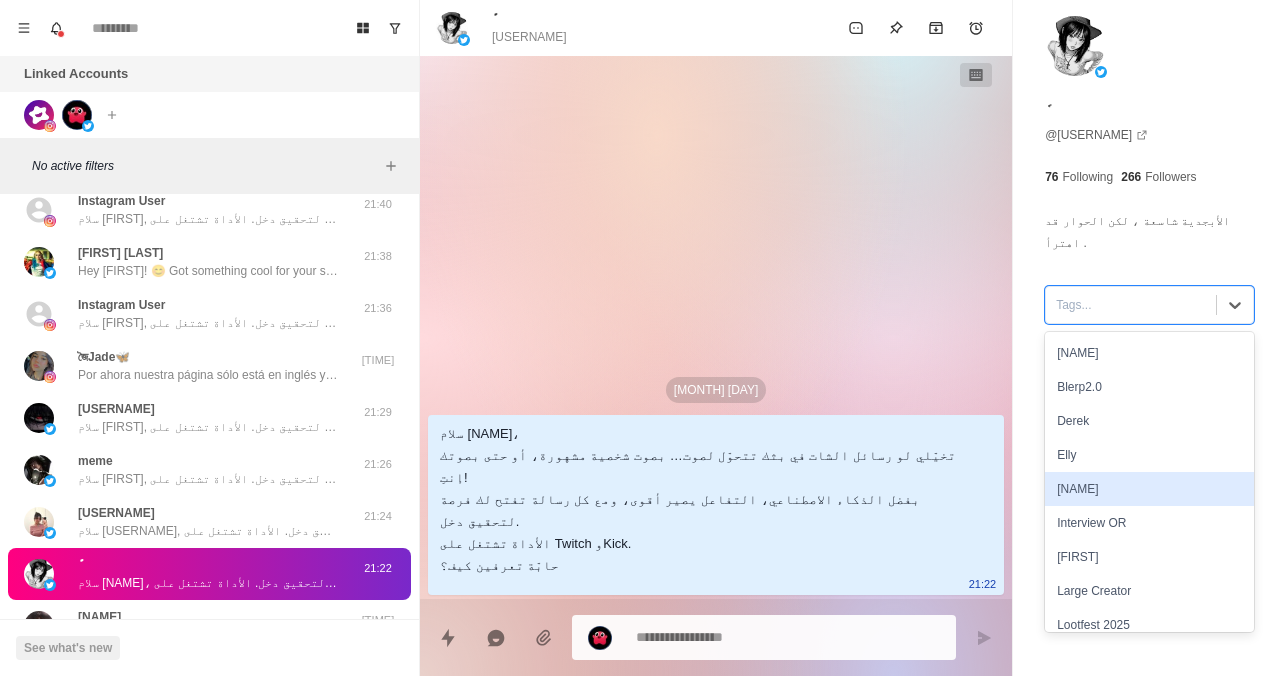 click on "[NAME]" at bounding box center [1149, 489] 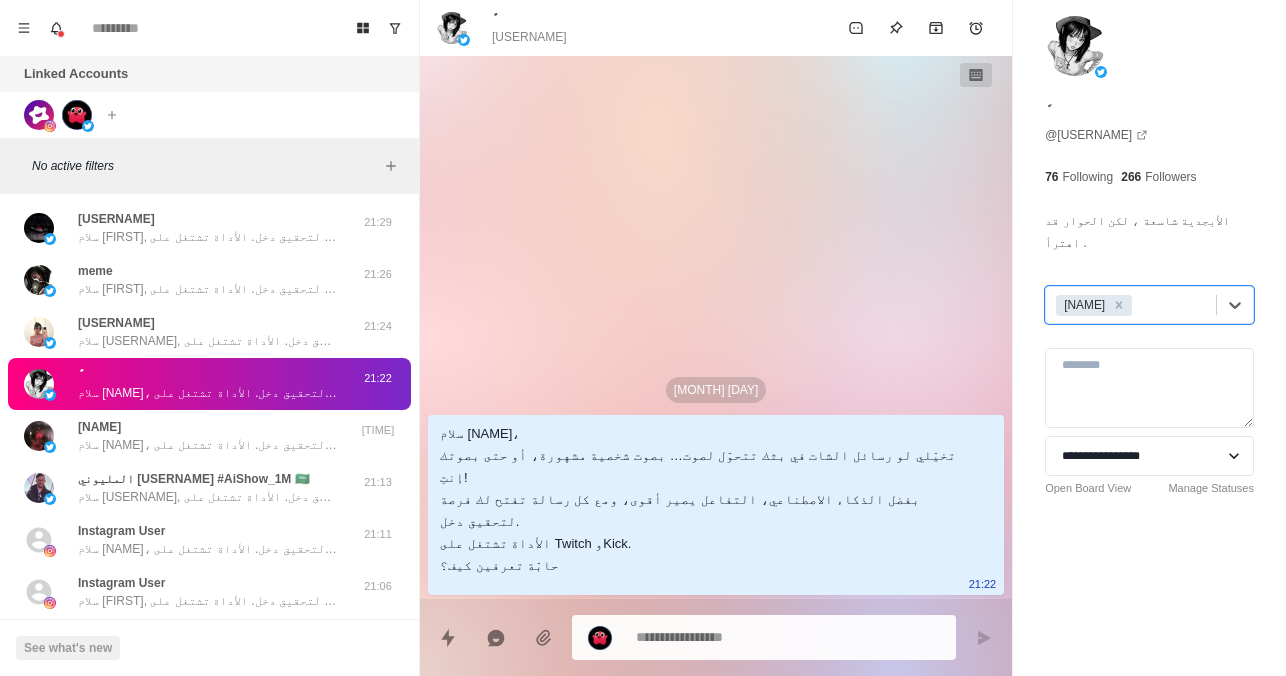 scroll, scrollTop: 648, scrollLeft: 0, axis: vertical 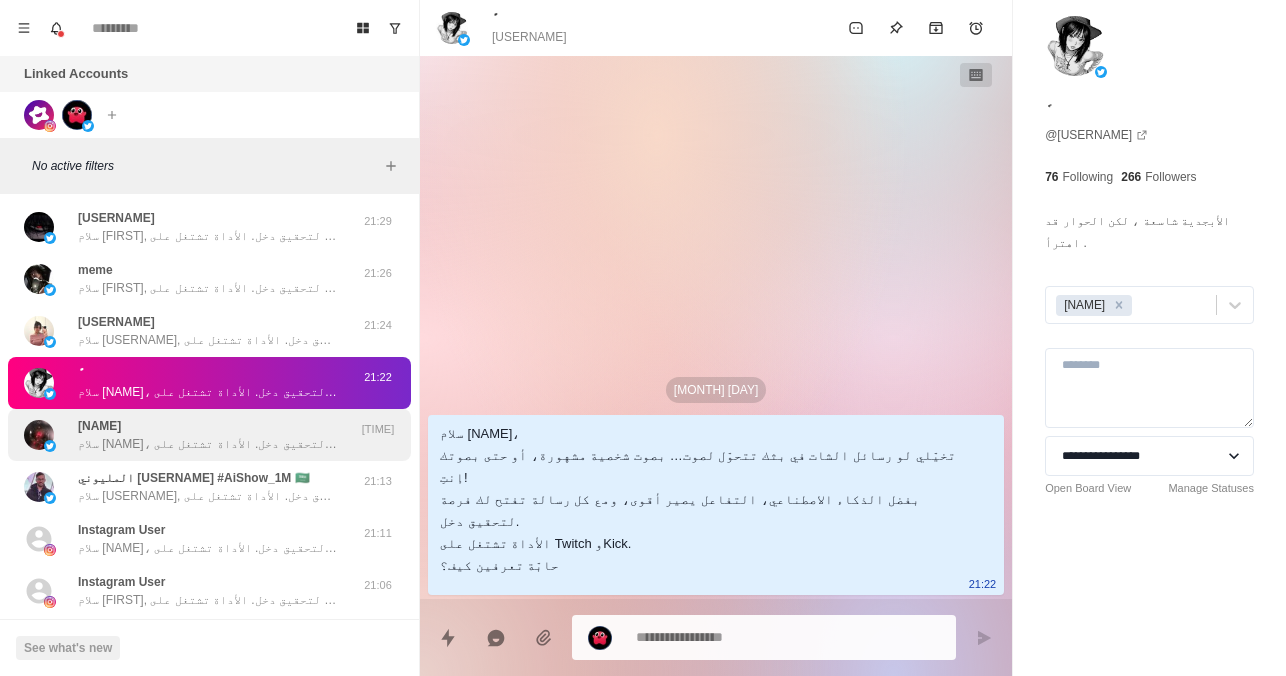 click on "[NAME] سلام [NAME]،
تخيّلي لو رسائل الشات في بثك تتحوّل لصوت… بصوت شخصية مشهورة، أو حتى بصوتك إنتِ!
بفضل الذكاء الاصطناعي، التفاعل يصير أقوى، ومع كل رسالة تفتح لك فرصة لتحقيق دخل.
الأداة تشتغل على Twitch وKick.
حابّة تعرفين كيف؟" at bounding box center [208, 435] 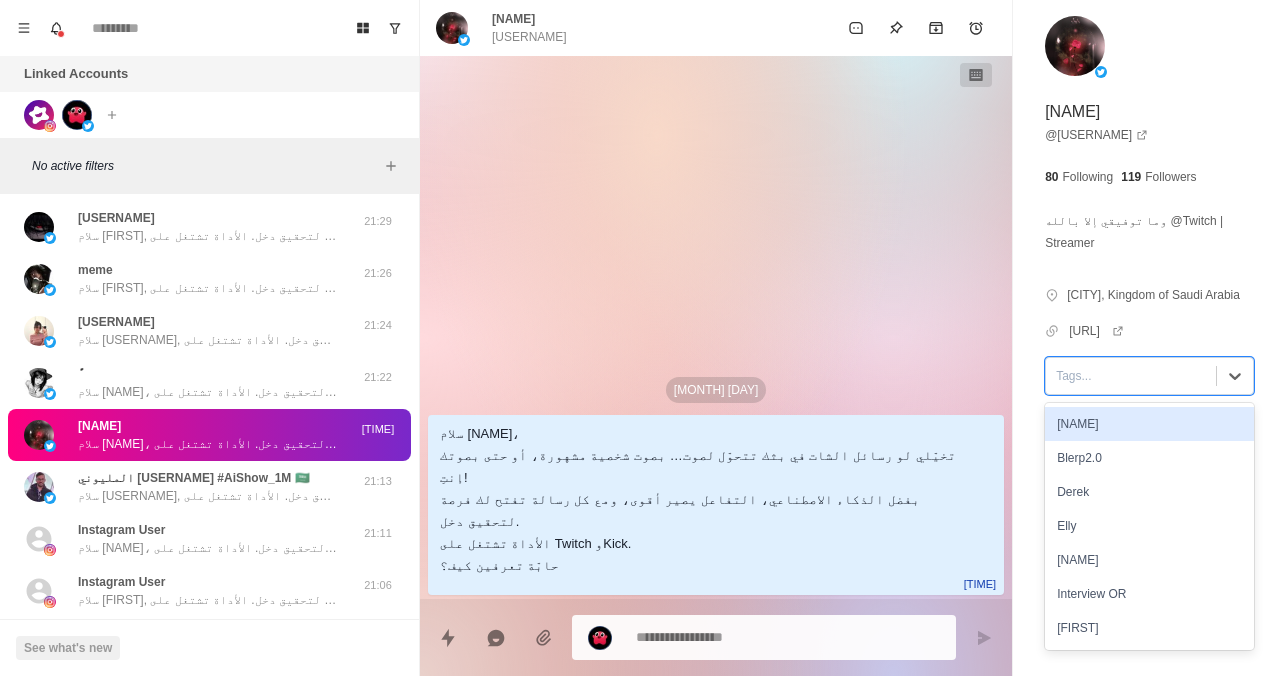 click on "Tags..." at bounding box center (1131, 376) 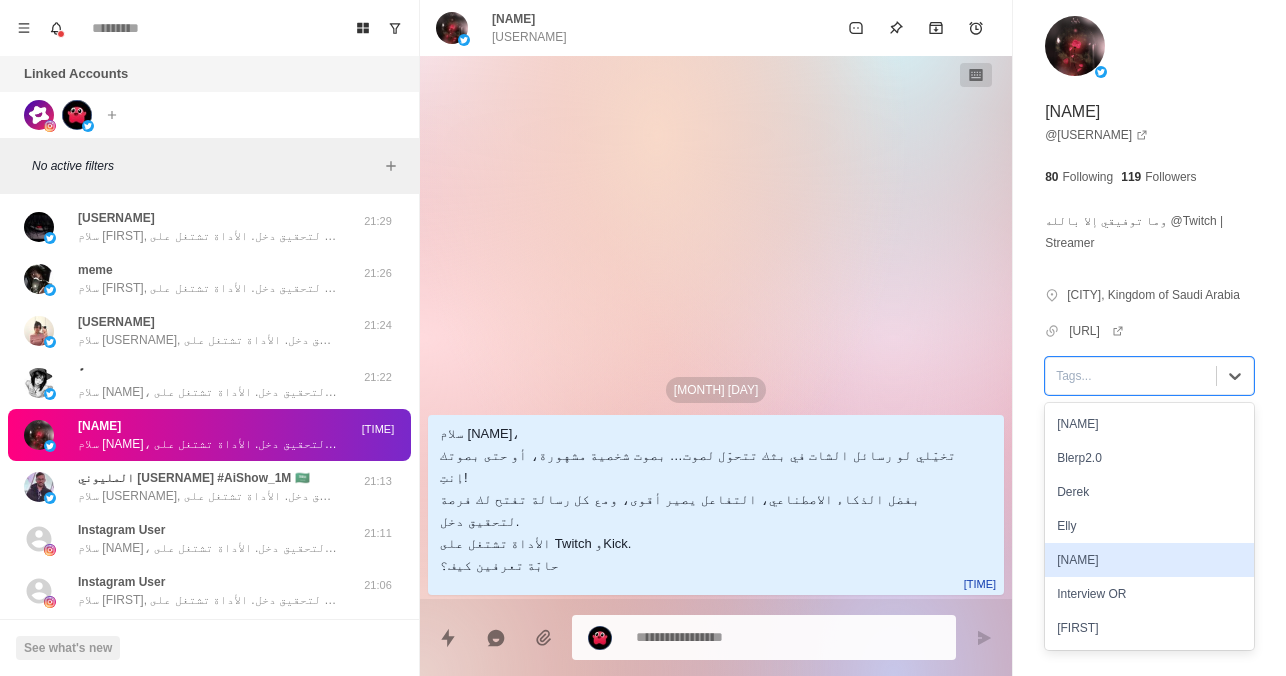 click on "[NAME]" at bounding box center [1149, 560] 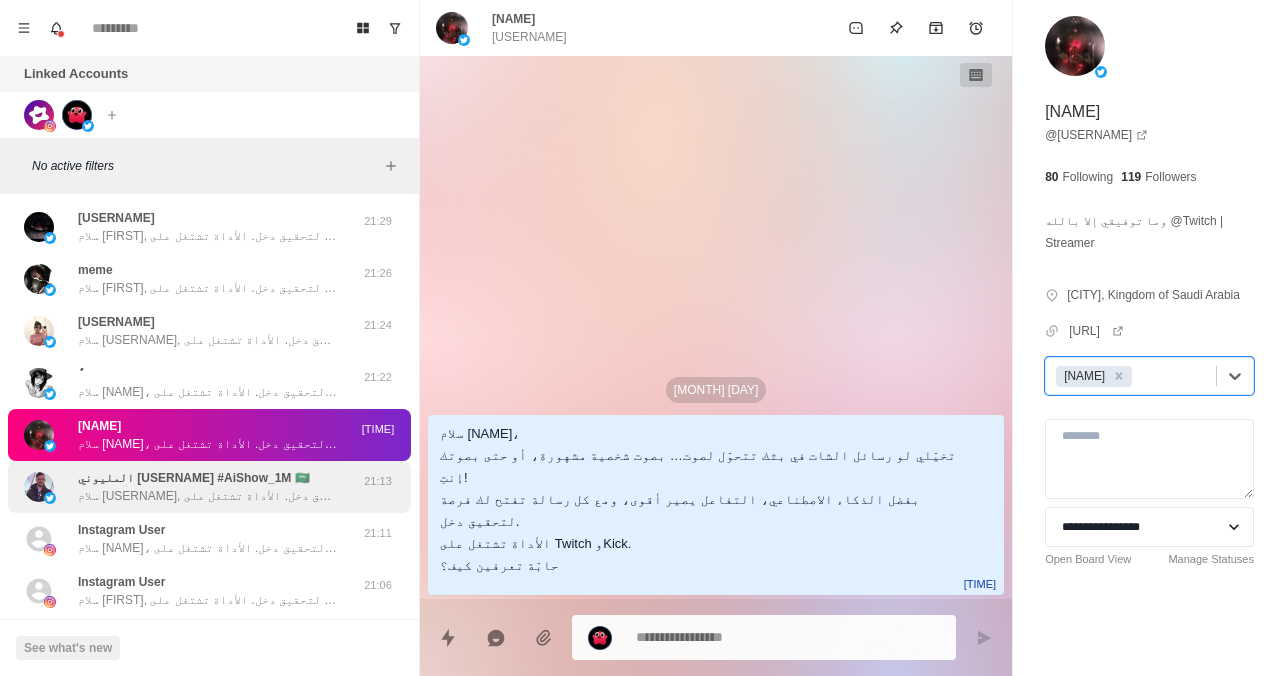 click on "سلام [USERNAME],
تخيل لو رسائل الشات في بثك تتحول لصوت… بصوت شخصية مشهورة، أو حتى بصوتك!
بفضل الذكاء الاصطناعي، التفاعل يصير أقوى، ومع كل رسالة تفتح لك فرصة لتحقيق دخل.
الأداة تشتغل على Twitch وKick.
حاب تعرف كيف؟" at bounding box center (208, 496) 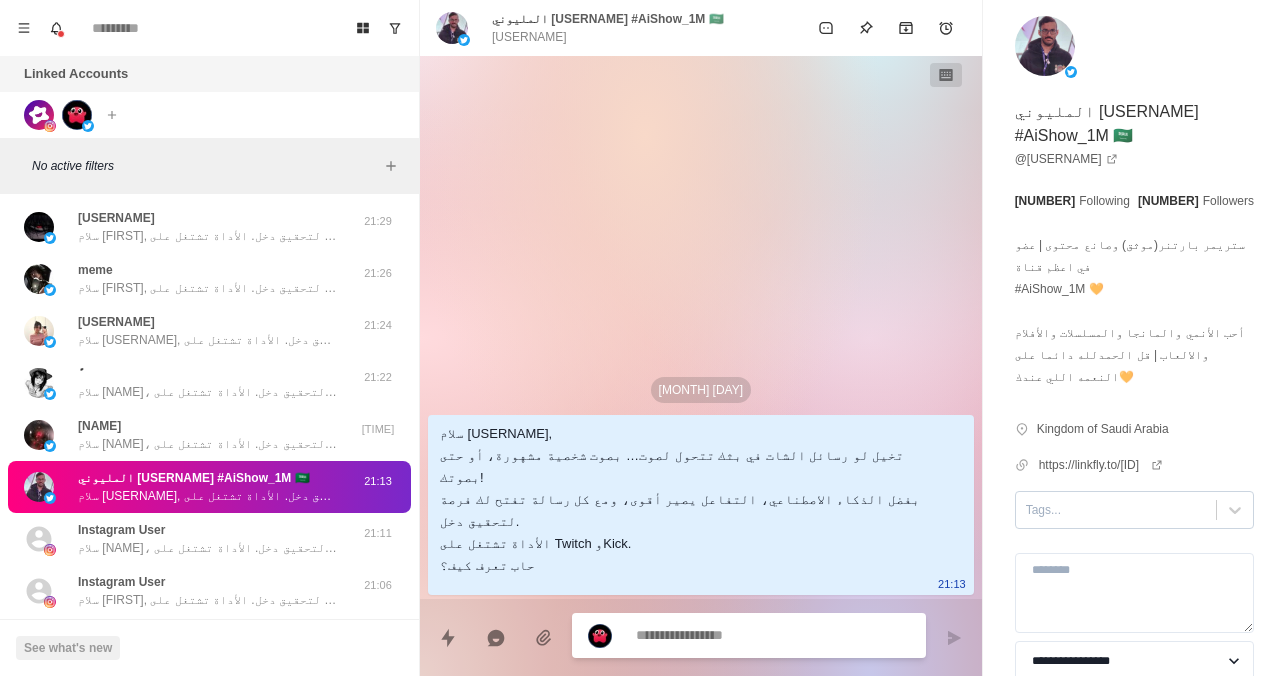click at bounding box center [1116, 510] 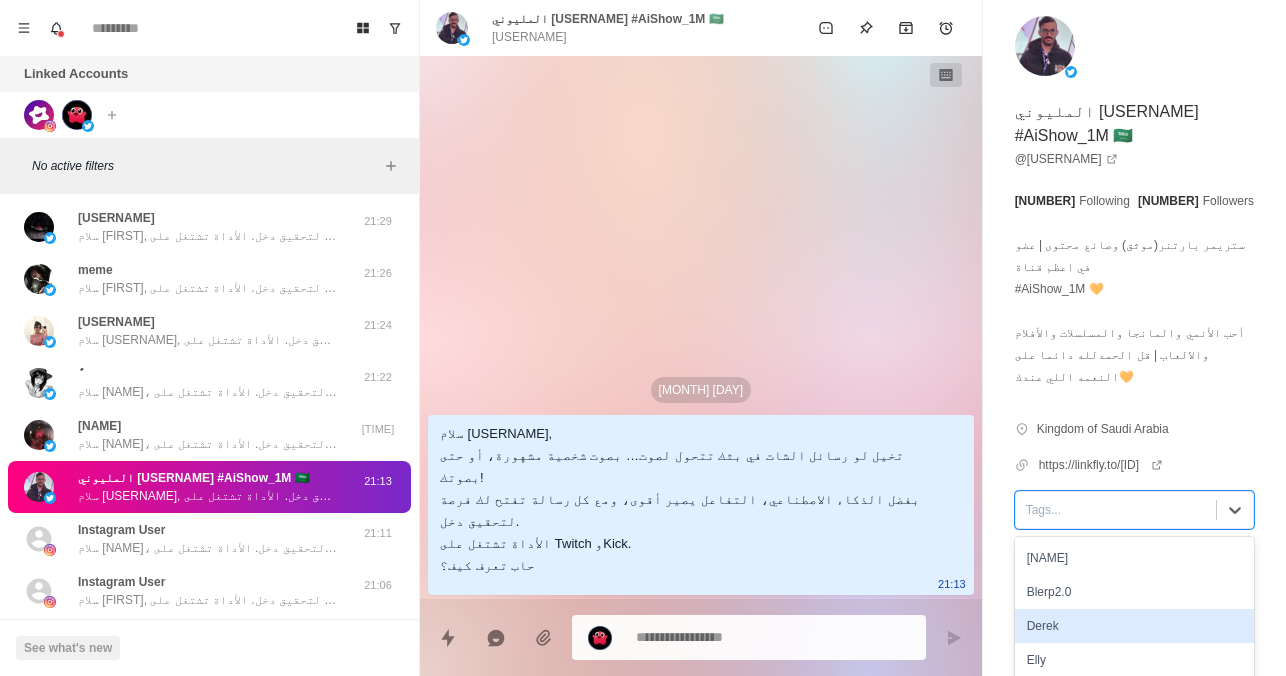 scroll, scrollTop: 116, scrollLeft: 0, axis: vertical 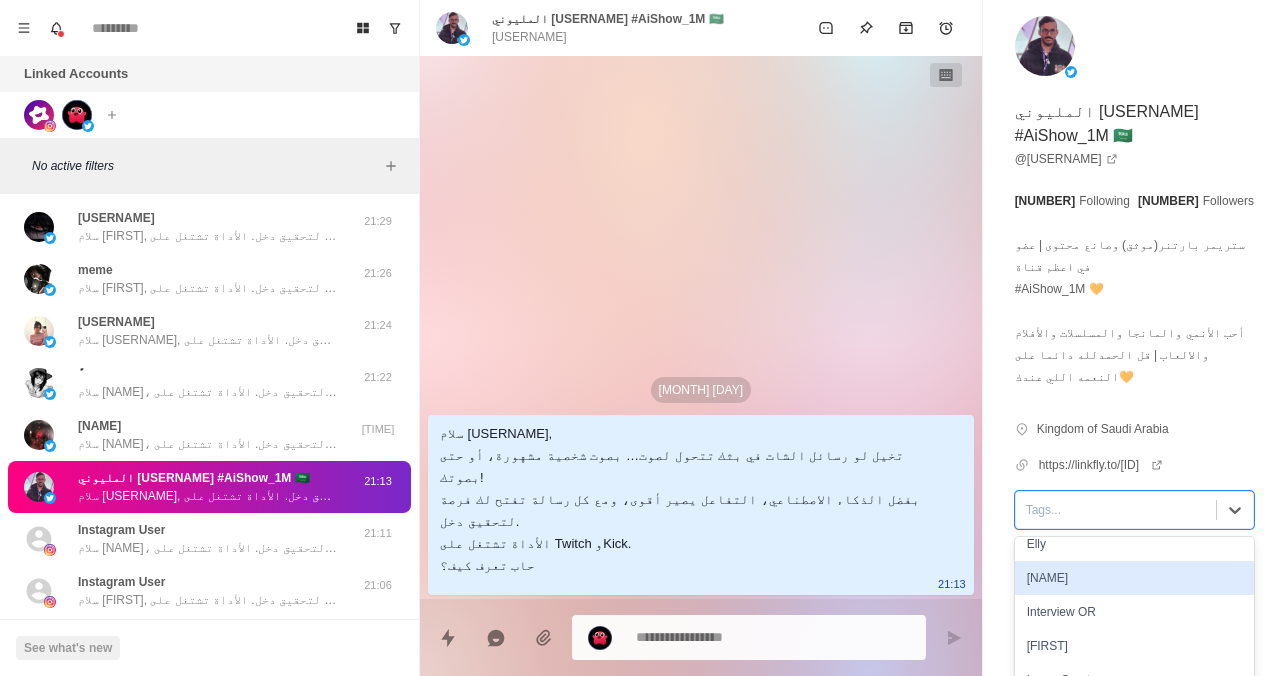 click on "[NAME]" at bounding box center (1134, 578) 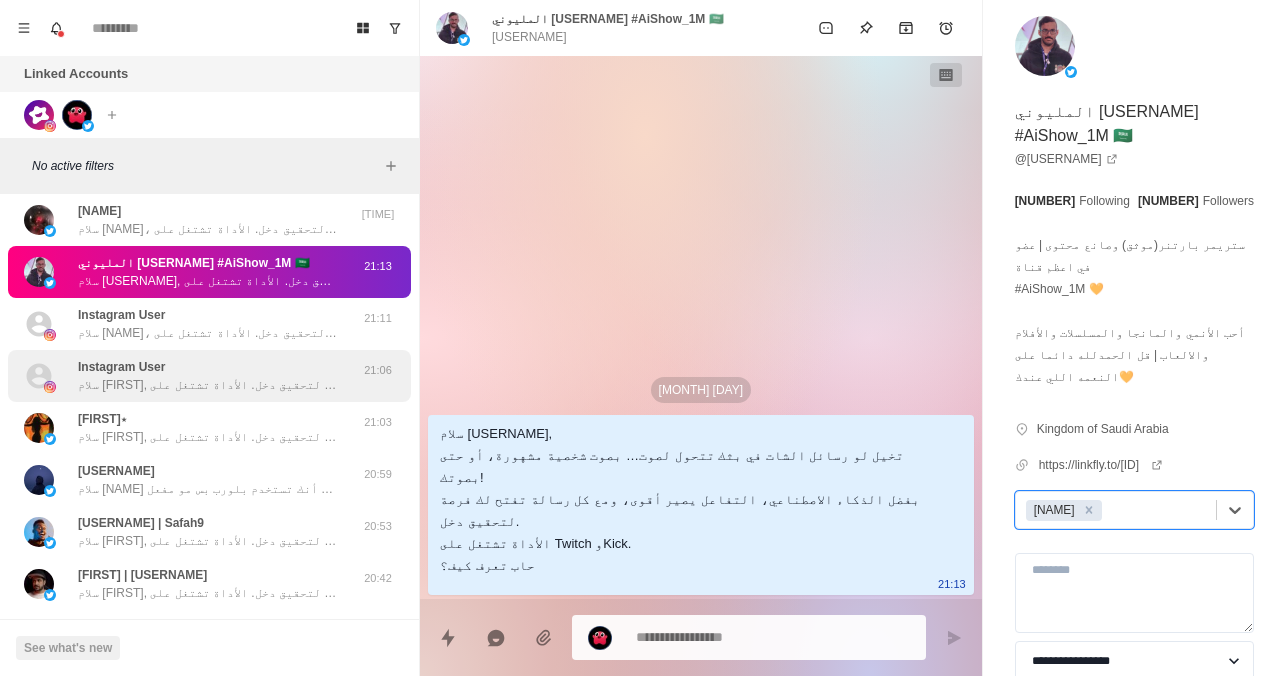 scroll, scrollTop: 864, scrollLeft: 0, axis: vertical 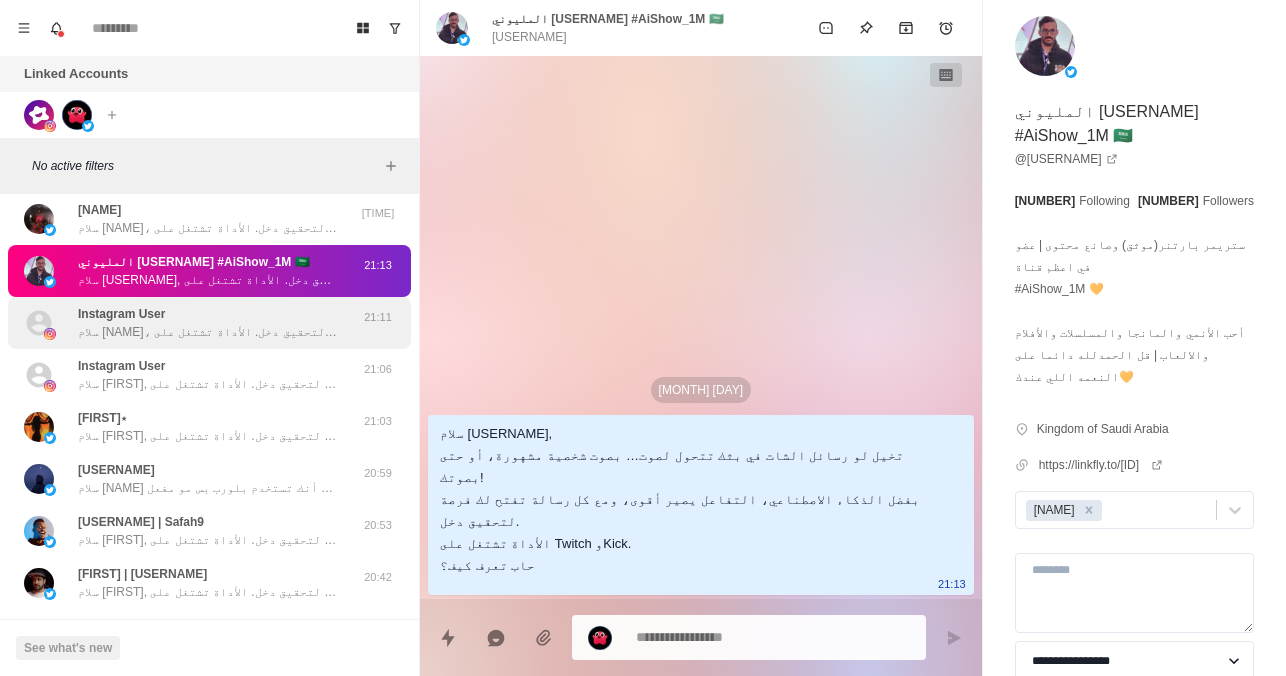 click on "Instagram User" at bounding box center [121, 314] 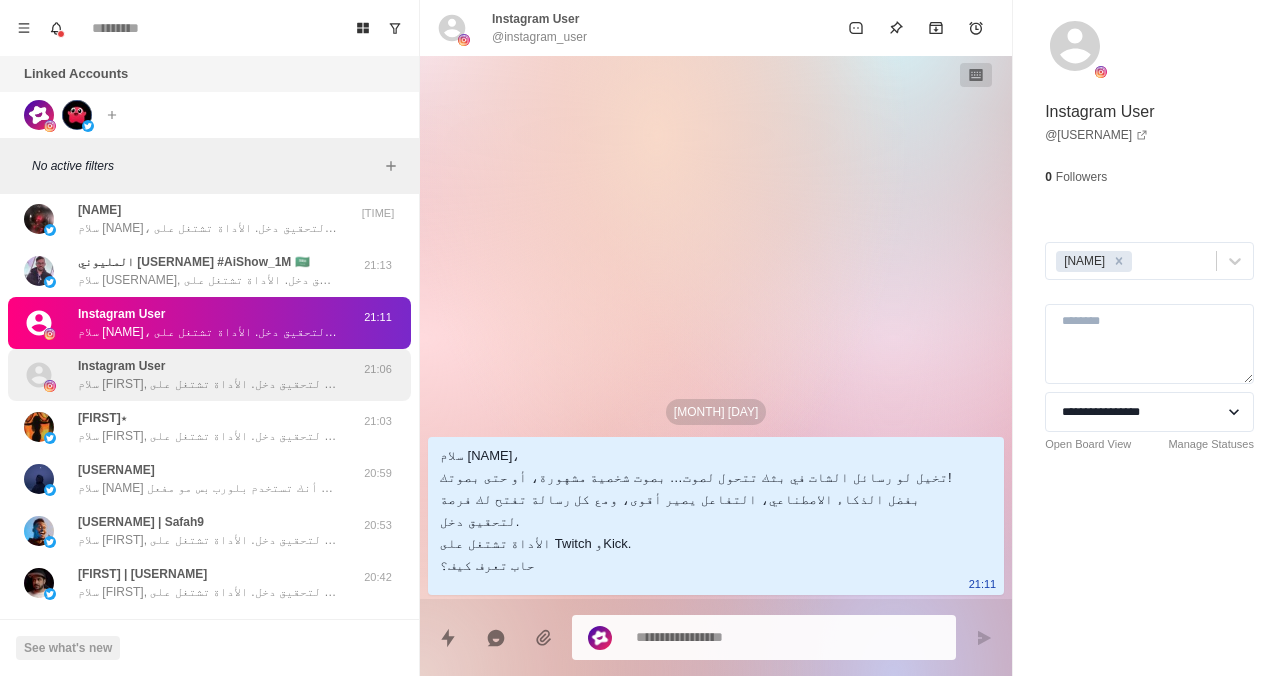 click on "سلام [FIRST],
تخيل لو رسائل الشات في بثك تتحول لصوت… بصوت شخصية مشهورة، أو حتى بصوتك!
بفضل الذكاء الاصطناعي، التفاعل يصير أقوى، ومع كل رسالة تفتح لك فرصة لتحقيق دخل.
الأداة تشتغل على Twitch وKick.
حاب تعرف كيف؟" at bounding box center (208, 384) 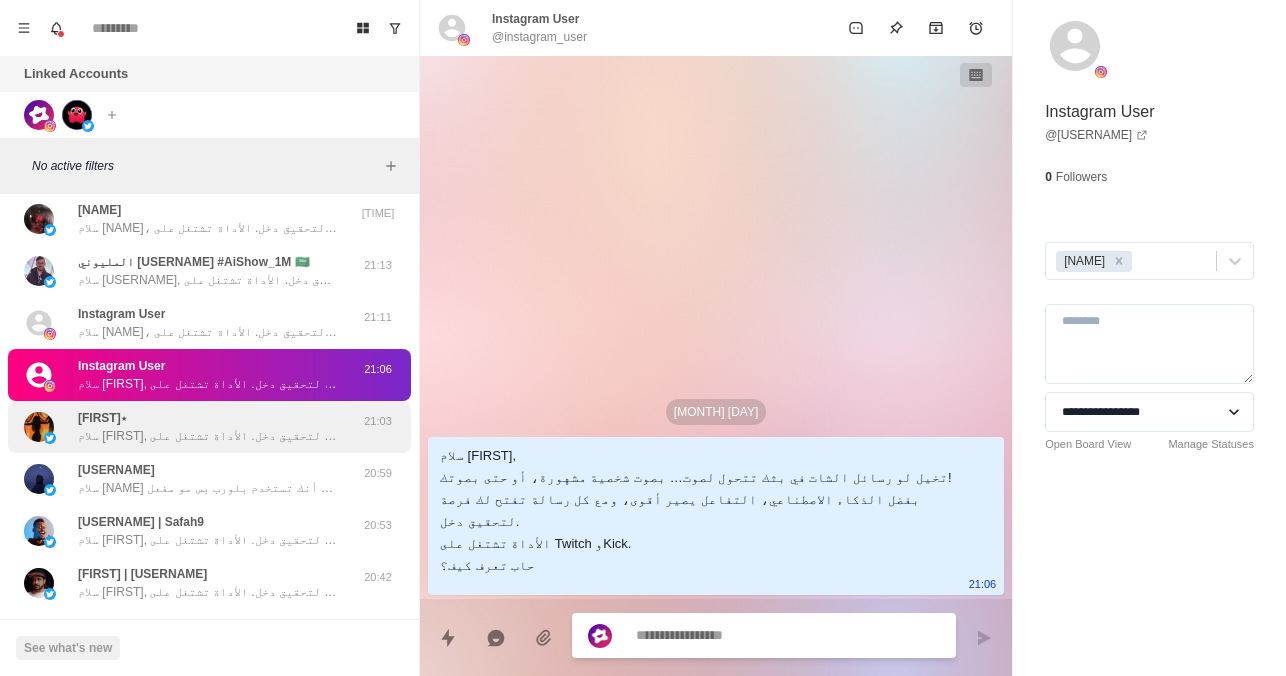 click on "سلام [FIRST],
تخيّلي لو رسائل الشات في بثك تتحوّل لصوت… بصوت شخصية مشهورة، أو حتى بصوتك إنتِ!
بفضل الذكاء الاصطناعي، التفاعل يصير أقوى، ومع كل رسالة تفتح لك فرصة لتحقيق دخل.
الأداة تشتغل على Twitch وKick.
حابّة تعرفين كيف؟" at bounding box center [208, 436] 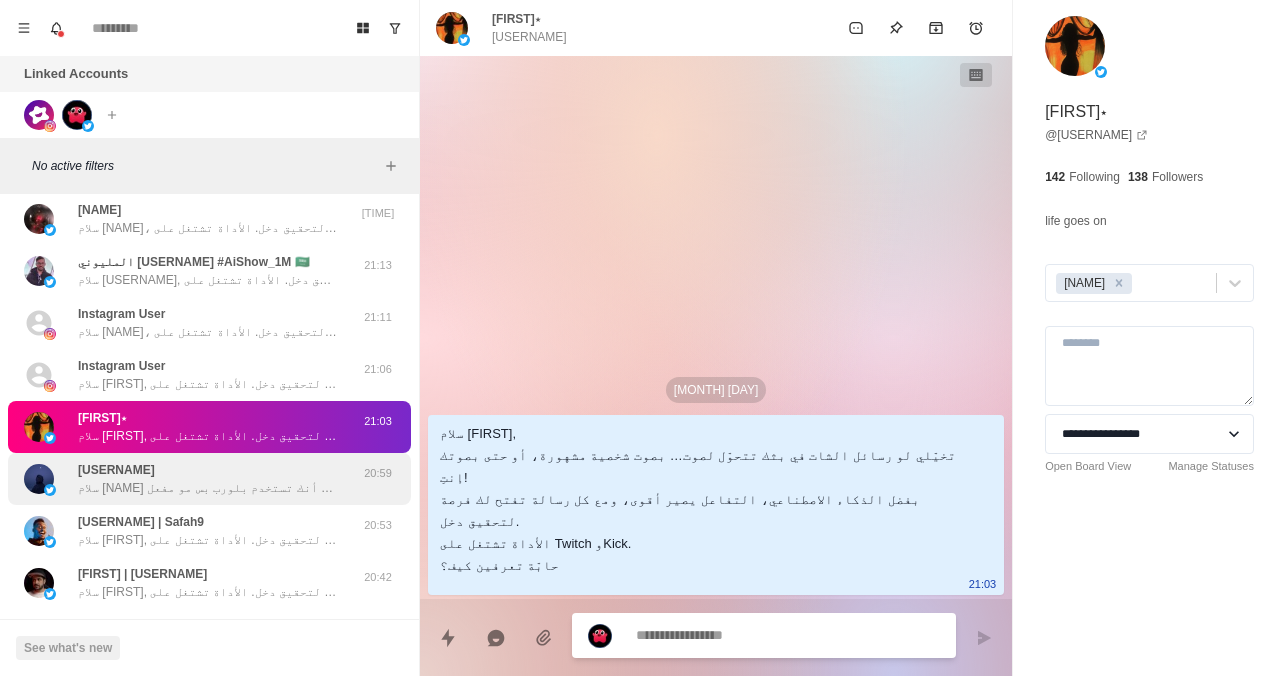 click on "iMx7 سلام مازن رأينا أنك تستخدم بلورب بس مو مفعل browser source في ال OBS أو streamlabs... حبينا نسأل لو تحتاج مساعدة او عندك أسئلة لاستخدام بلورب" at bounding box center (208, 479) 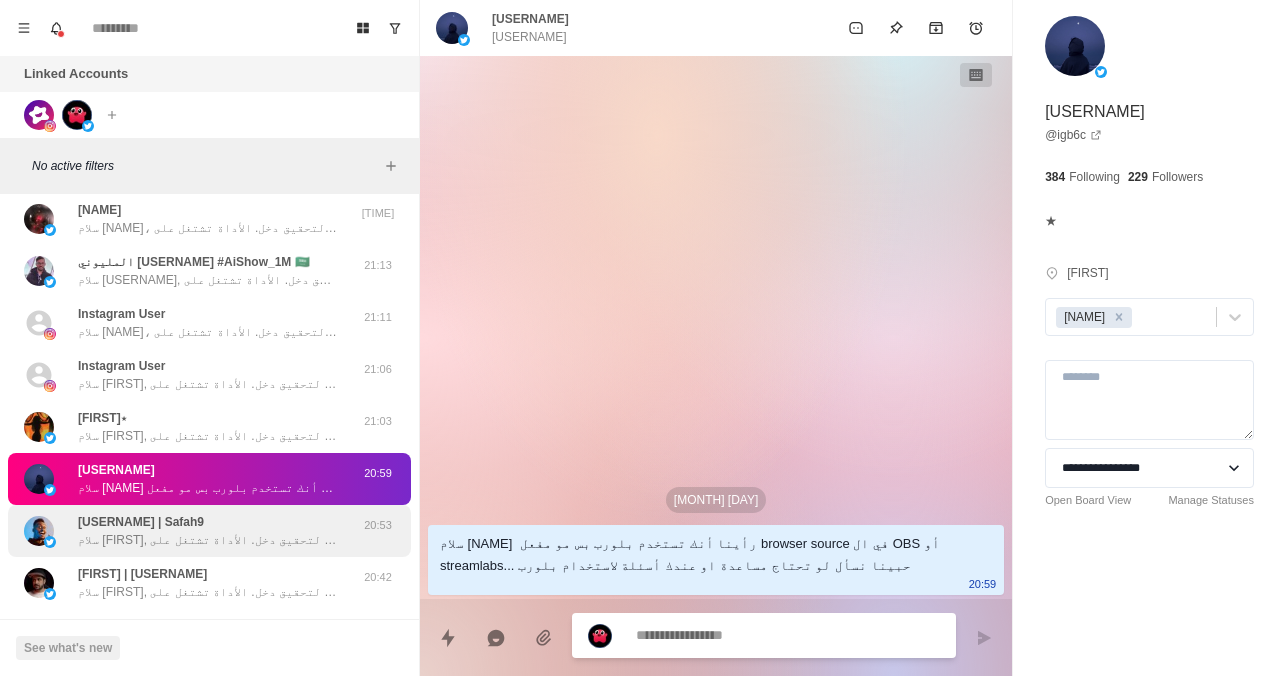click on "[USERNAME] سلام [NAME]،
تخيل لو رسائل الشات في بثك تتحول لصوت… بصوت شخصية مشهورة، أو حتى بصوتك!
بفضل الذكاء الاصطناعي، التفاعل يصير أقوى، ومع كل رسالة تفتح لك فرصة لتحقيق دخل.
الأداة تشتغل على Twitch وKick.
حاب تعرف كيف؟" at bounding box center (208, 531) 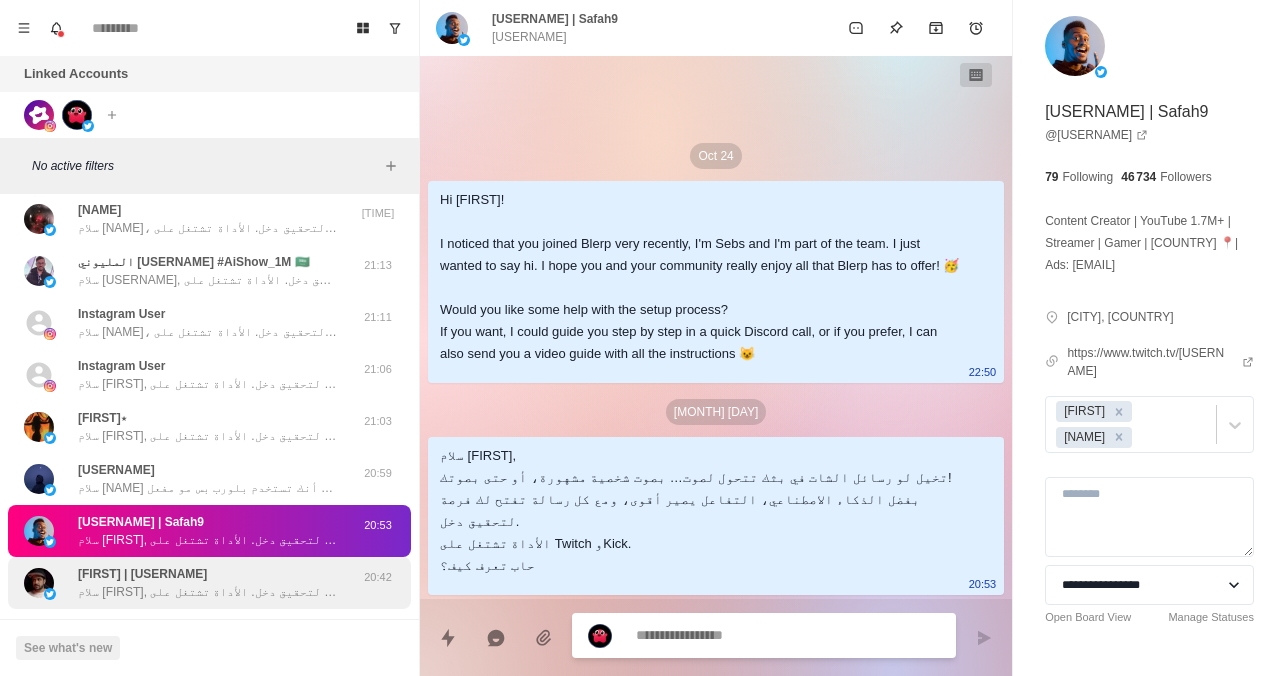 click on "[FIRST] | [USERNAME] سلام [FIRST],
تخيل لو رسائل الشات في بثك تتحول لصوت… بصوت شخصية مشهورة، أو حتى بصوتك!
بفضل الذكاء الاصطناعي، التفاعل يصير أقوى، ومع كل رسالة تفتح لك فرصة لتحقيق دخل.
الأداة تشتغل على Twitch وKick.
حاب تعرف كيف؟" at bounding box center (208, 583) 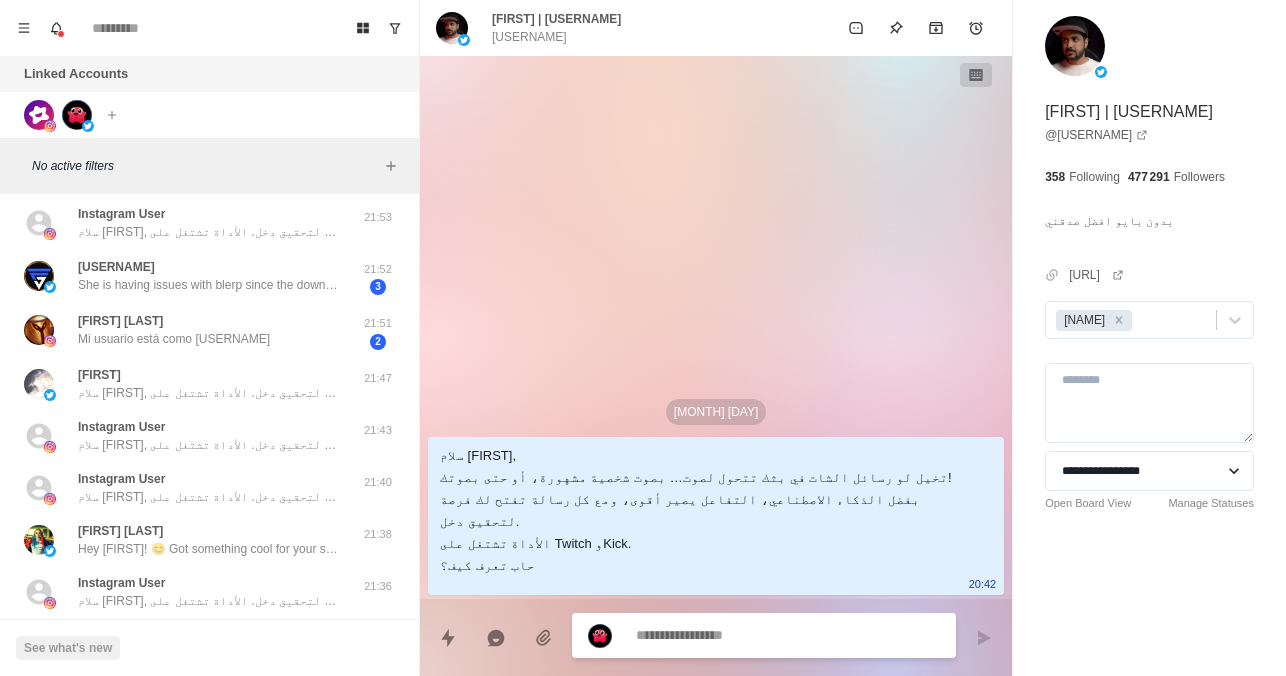 scroll, scrollTop: 0, scrollLeft: 0, axis: both 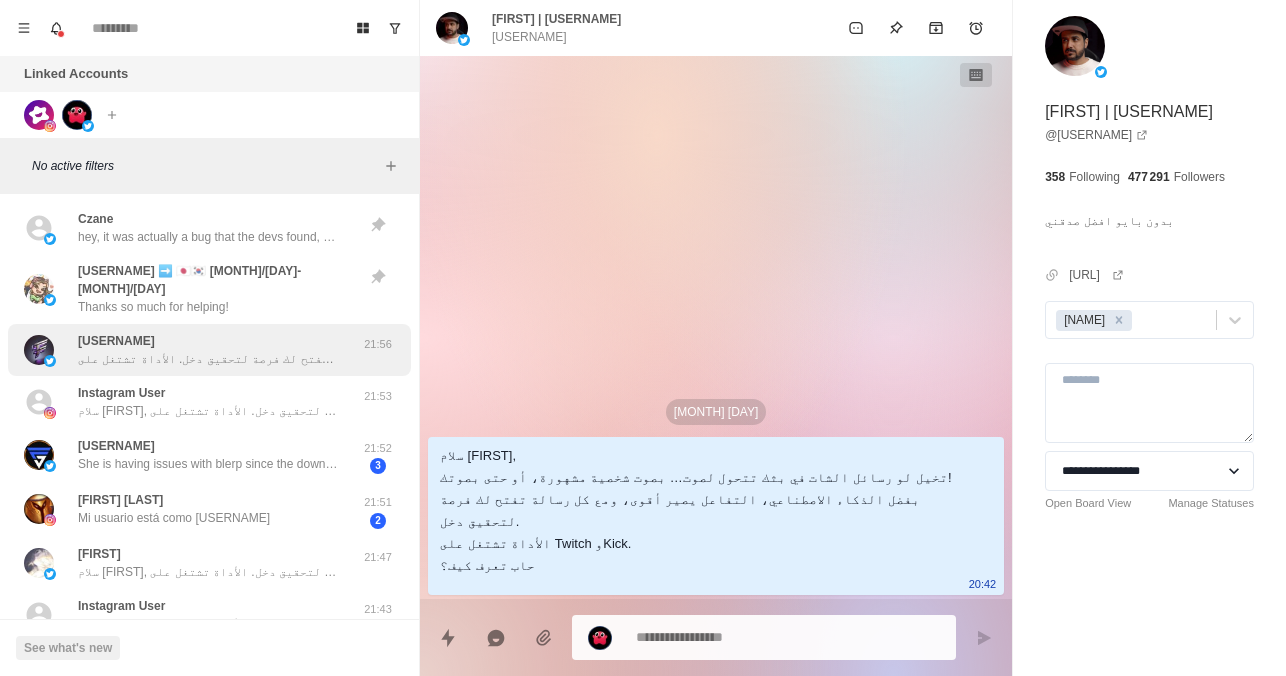 click on "F5M سلام فخم،
تخيل لو رسائل الشات في بثك تتحول لصوت… بصوت شخصية مشهورة، أو حتى بصوتك!
بفضل الذكاء الاصطناعي، التفاعل يصير أقوى، ومع كل رسالة تفتح لك فرصة لتحقيق دخل.
الأداة تشتغل على Twitch وKick.
حاب تعرف كيف؟" at bounding box center (208, 350) 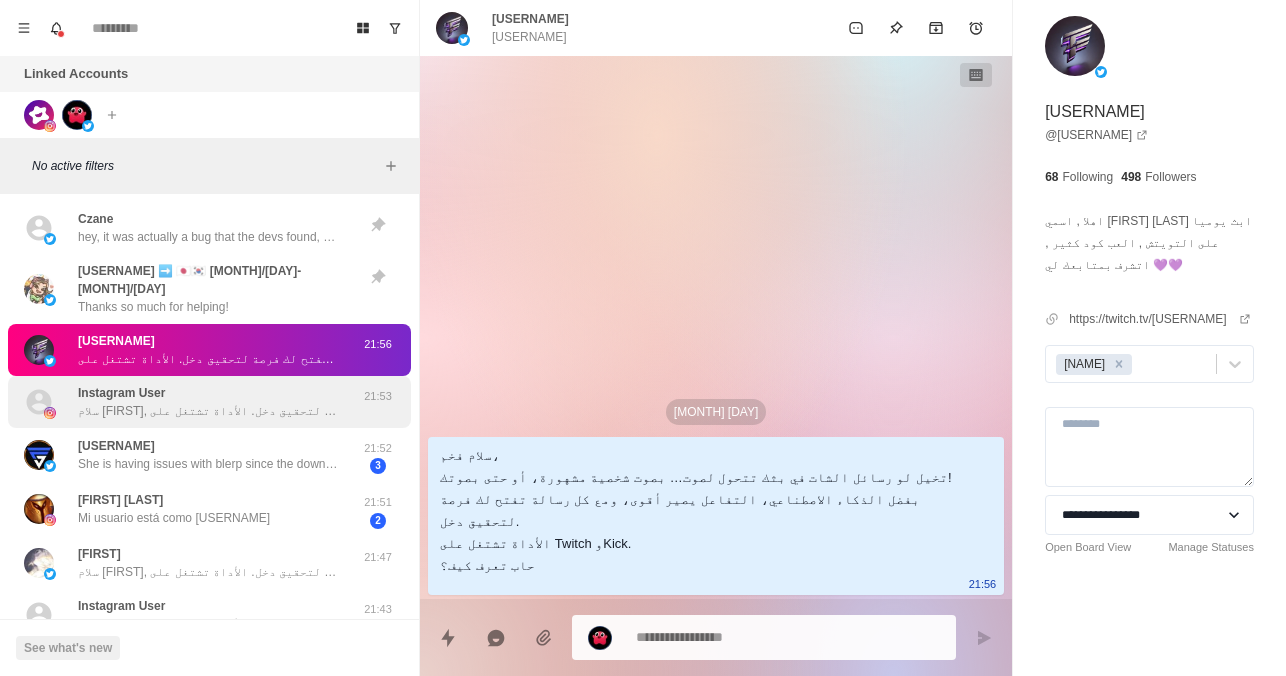 click on "سلام [FIRST],
تخيل لو رسائل الشات في بثك تتحول لصوت… بصوت شخصية مشهورة، أو حتى بصوتك!
بفضل الذكاء الاصطناعي، التفاعل يصير أقوى، ومع كل رسالة تفتح لك فرصة لتحقيق دخل.
الأداة تشتغل على Twitch وKick.
حاب تعرف كيف؟" at bounding box center [208, 411] 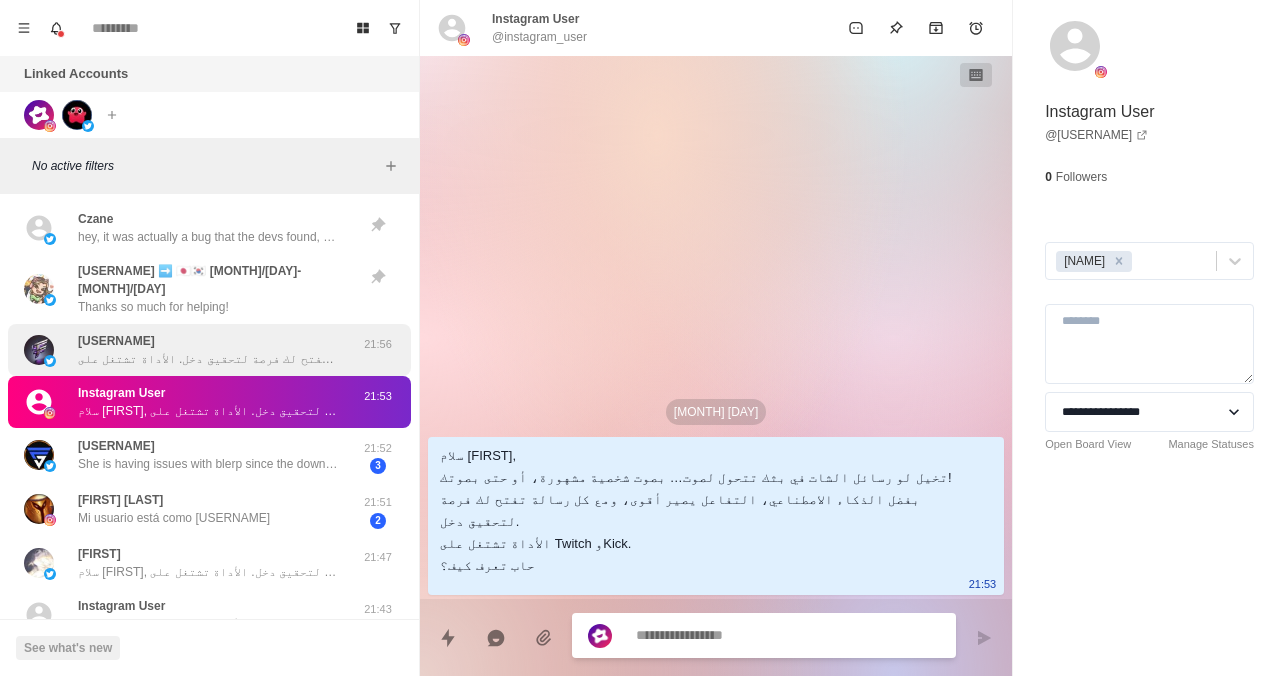 type on "*" 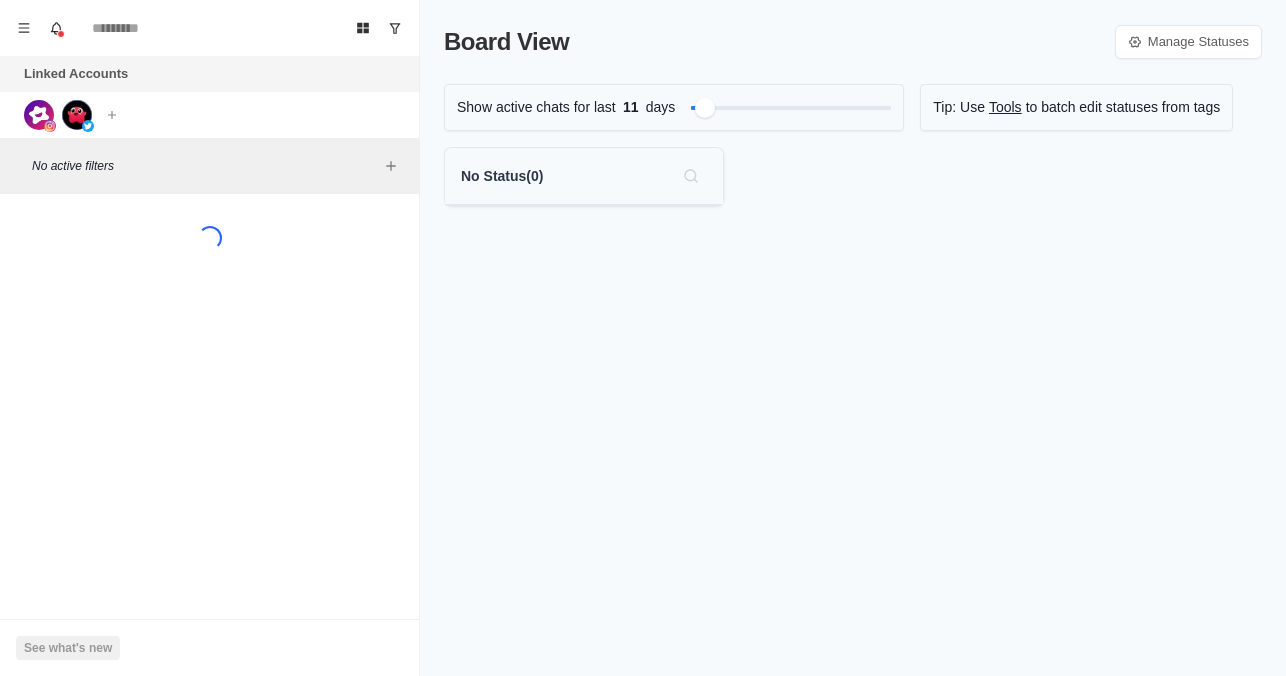 scroll, scrollTop: 0, scrollLeft: 0, axis: both 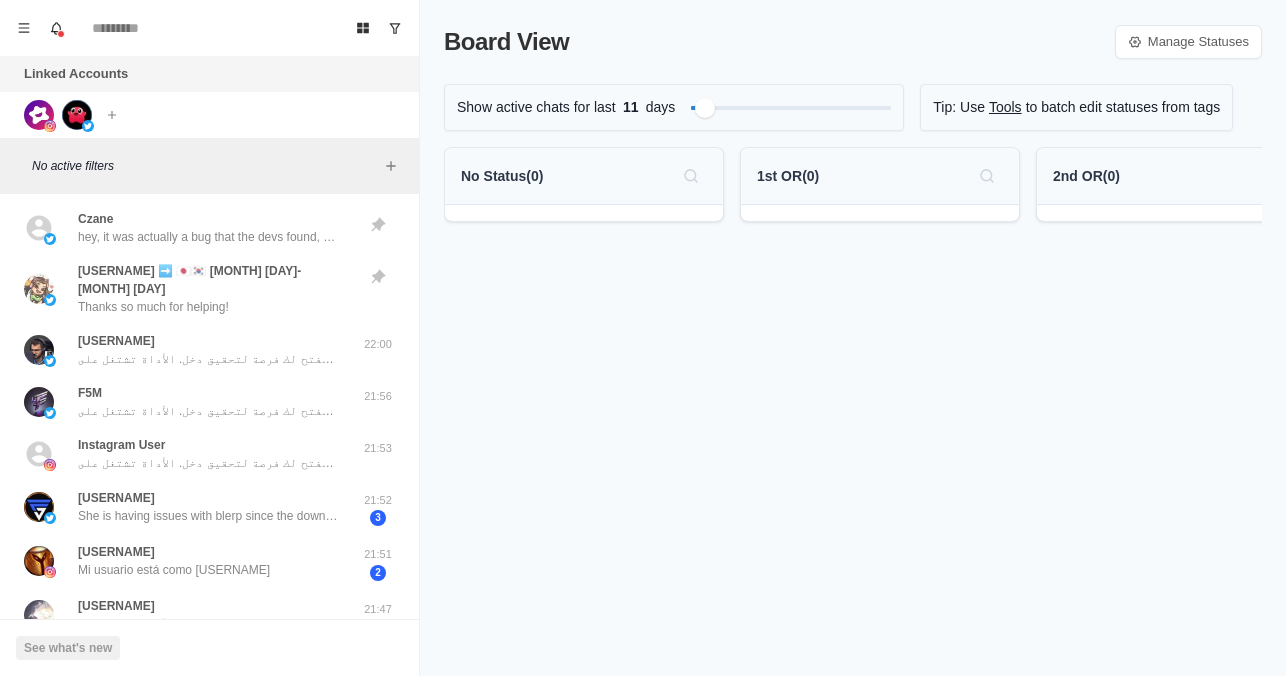 click on "Mojo1337 سلام موجو،
تخيل لو رسائل الشات في بثك تتحول لصوت… بصوت شخصية مشهورة، أو حتى بصوتك!
بفضل الذكاء الاصطناعي، التفاعل يصير أقوى، ومع كل رسالة تفتح لك فرصة لتحقيق دخل.
الأداة تشتغل على Twitch وKick.
حاب تعرف كيف؟" at bounding box center (208, 350) 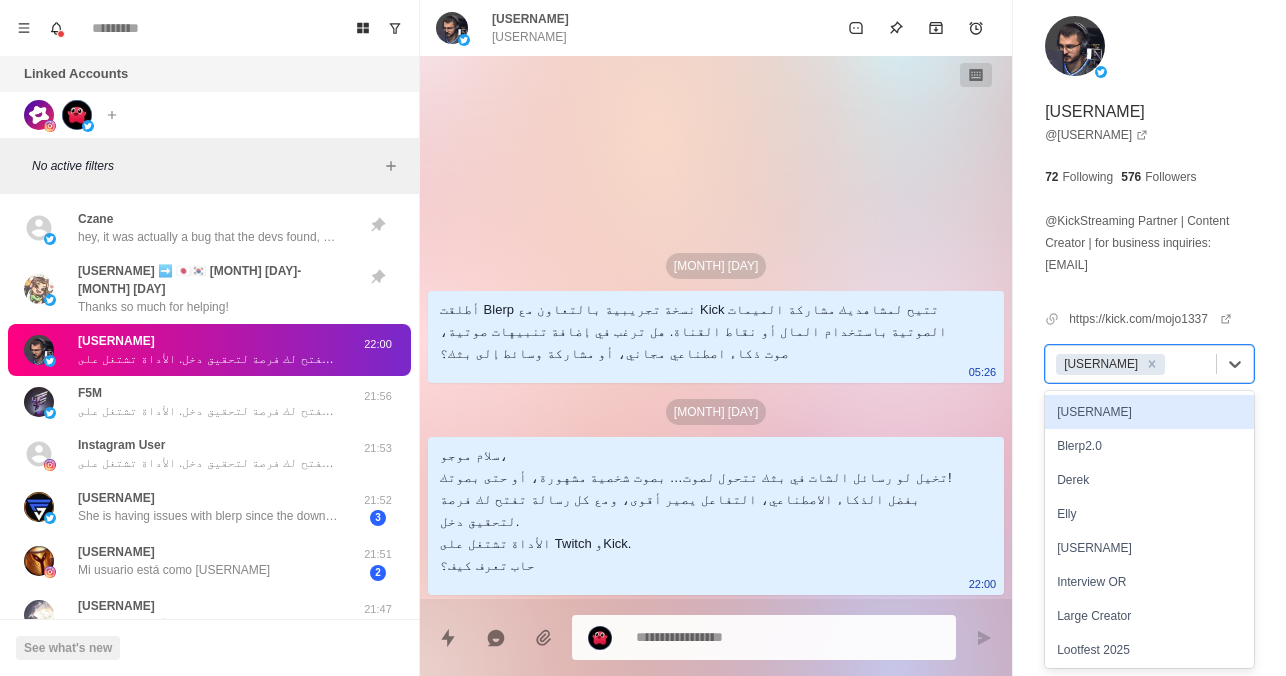 click on "[FIRST]" at bounding box center [1131, 364] 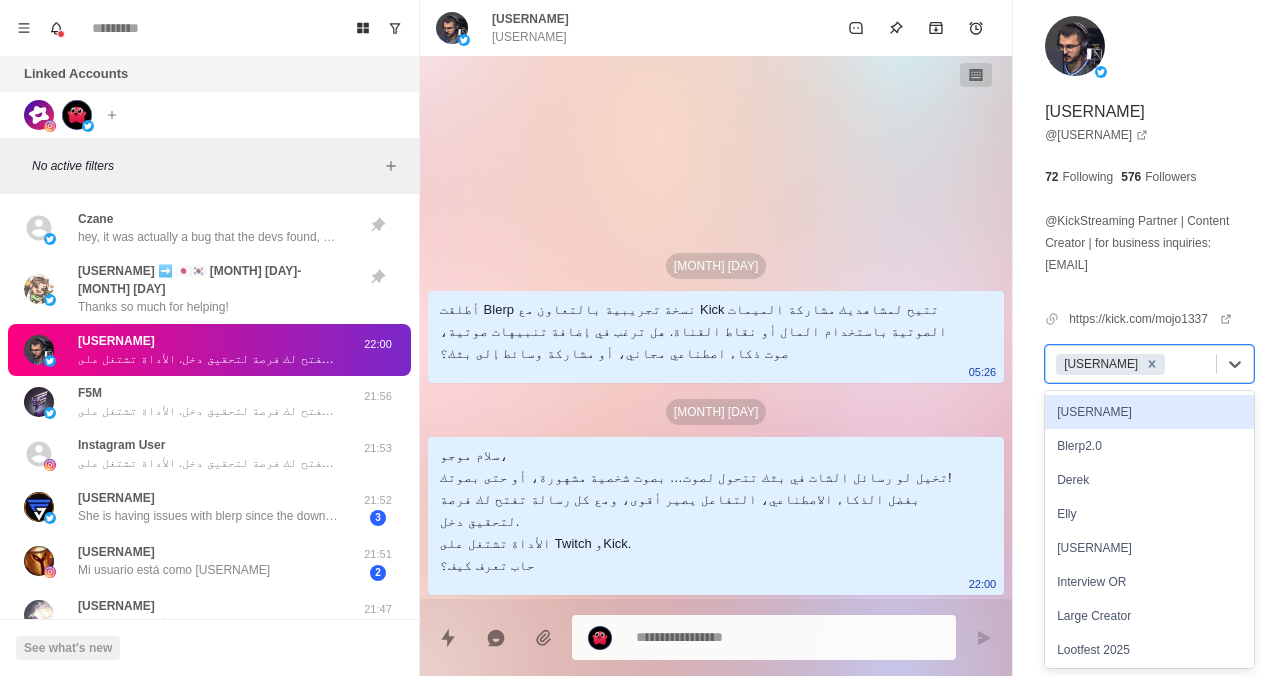 click at bounding box center (1152, 364) 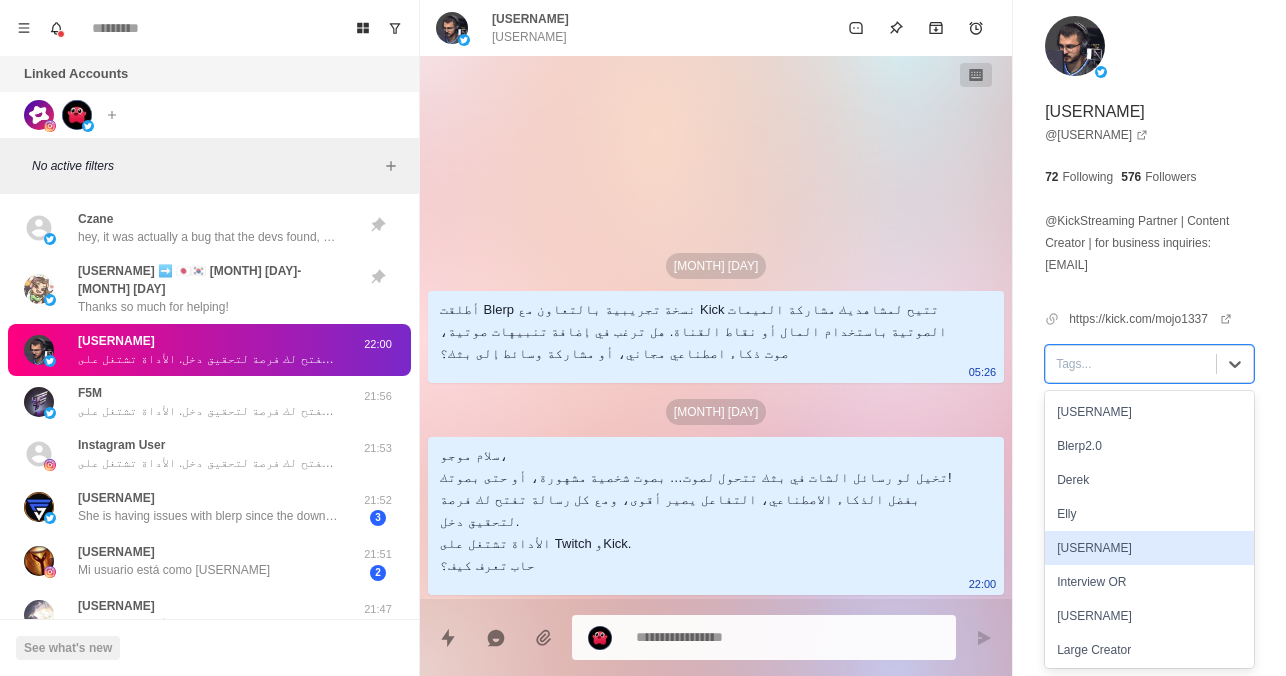 click on "[NAME]" at bounding box center [1149, 548] 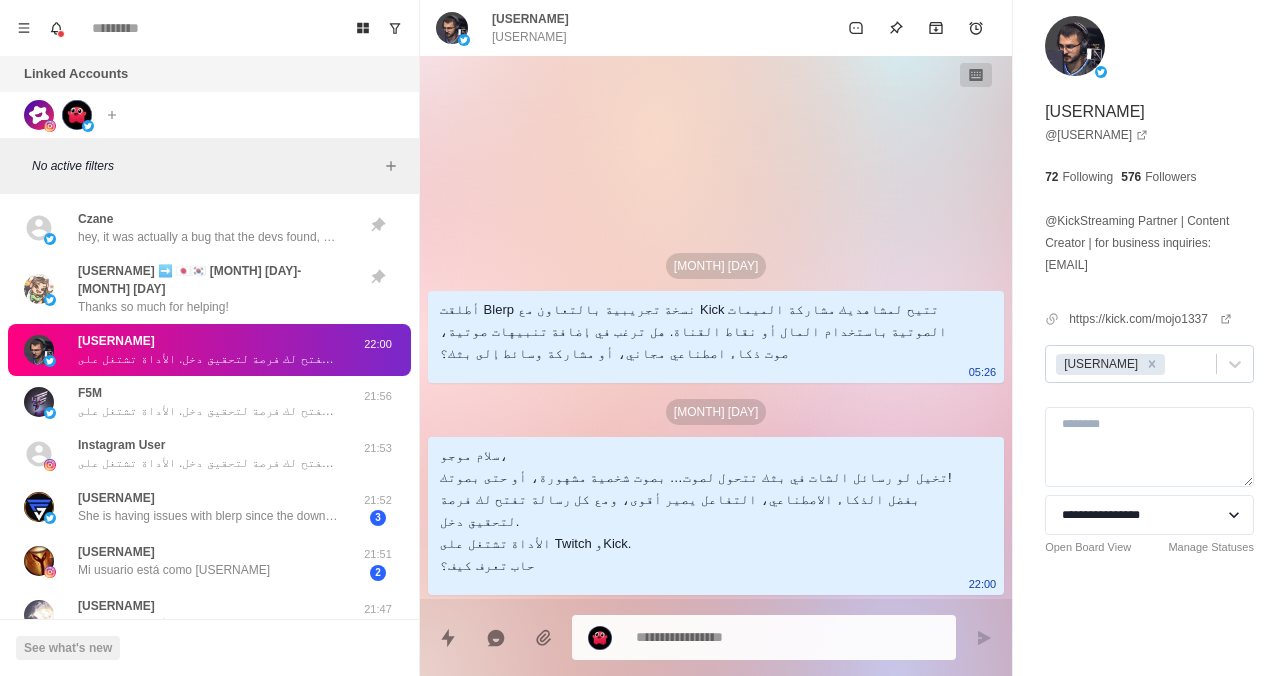 click on "May 2 أطلقت Blerp نسخة تجريبية بالتعاون مع Kick تتيح لمشاهديك مشاركة الميمات الصوتية باستخدام المال أو نقاط القناة. هل ترغب في إضافة تنبيهات صوتية، صوت ذكاء اصطناعي مجاني، أو مشاركة وسائط إلى بثك؟ 05:26 Aug 8 سلام موجو،
تخيل لو رسائل الشات في بثك تتحول لصوت… بصوت شخصية مشهورة، أو حتى بصوتك!
بفضل الذكاء الاصطناعي، التفاعل يصير أقوى، ومع كل رسالة تفتح لك فرصة لتحقيق دخل.
الأداة تشتغل على Twitch وKick.
حاب تعرف كيف؟ 22:00" at bounding box center (716, 327) 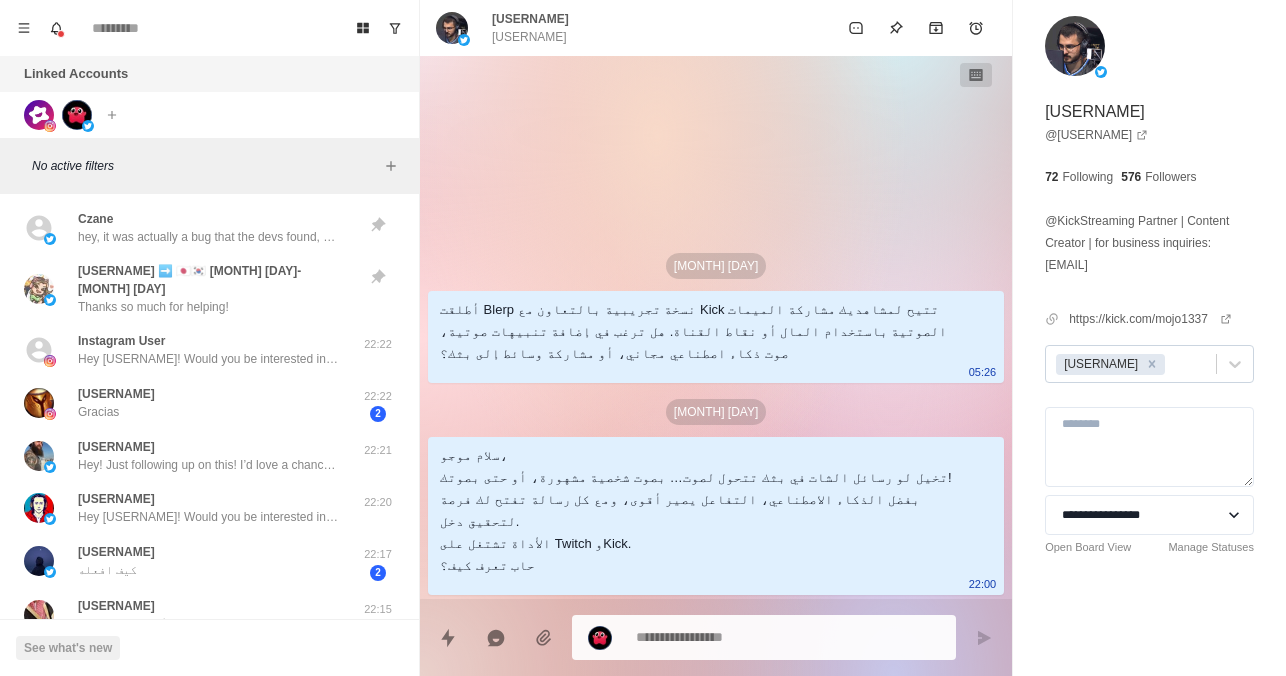 type on "*" 